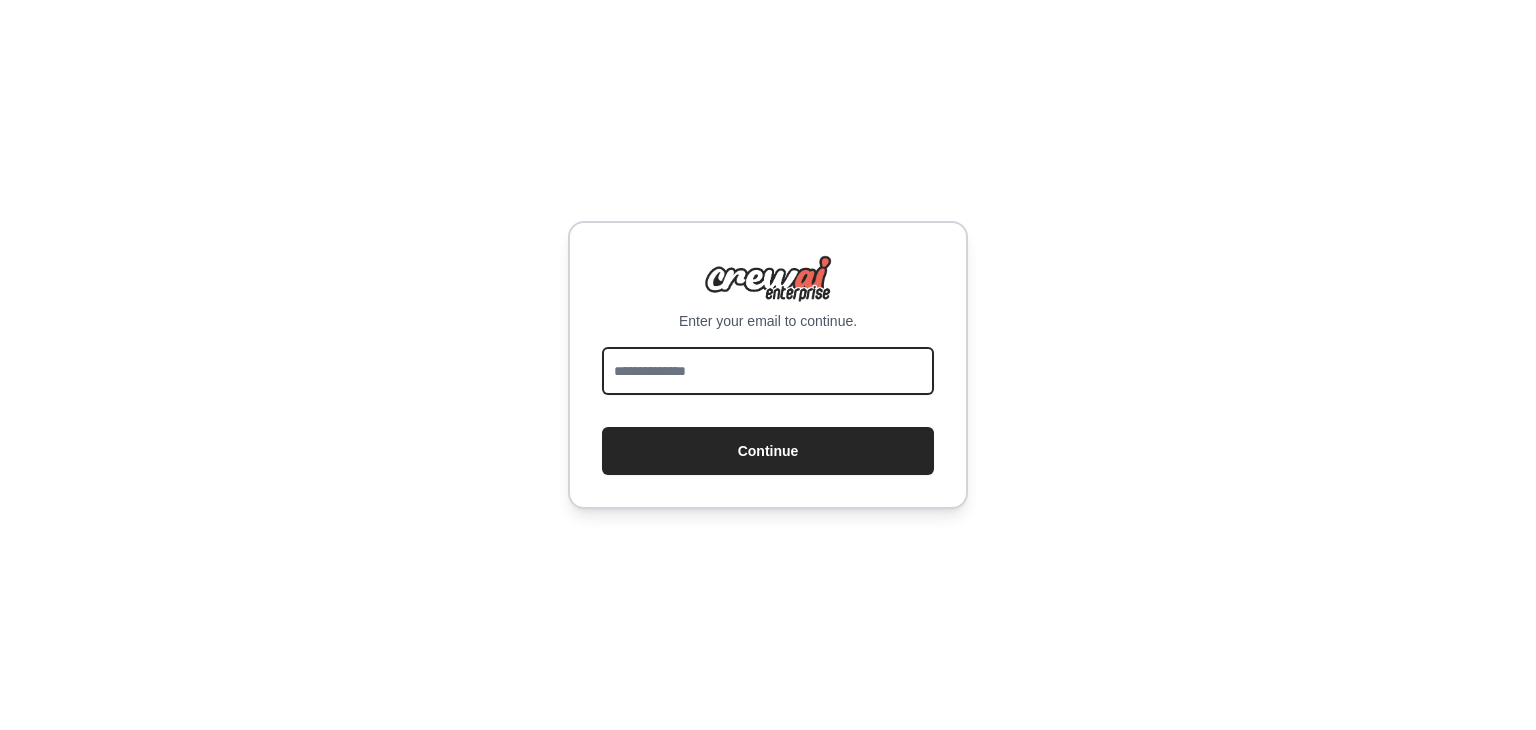 scroll, scrollTop: 0, scrollLeft: 0, axis: both 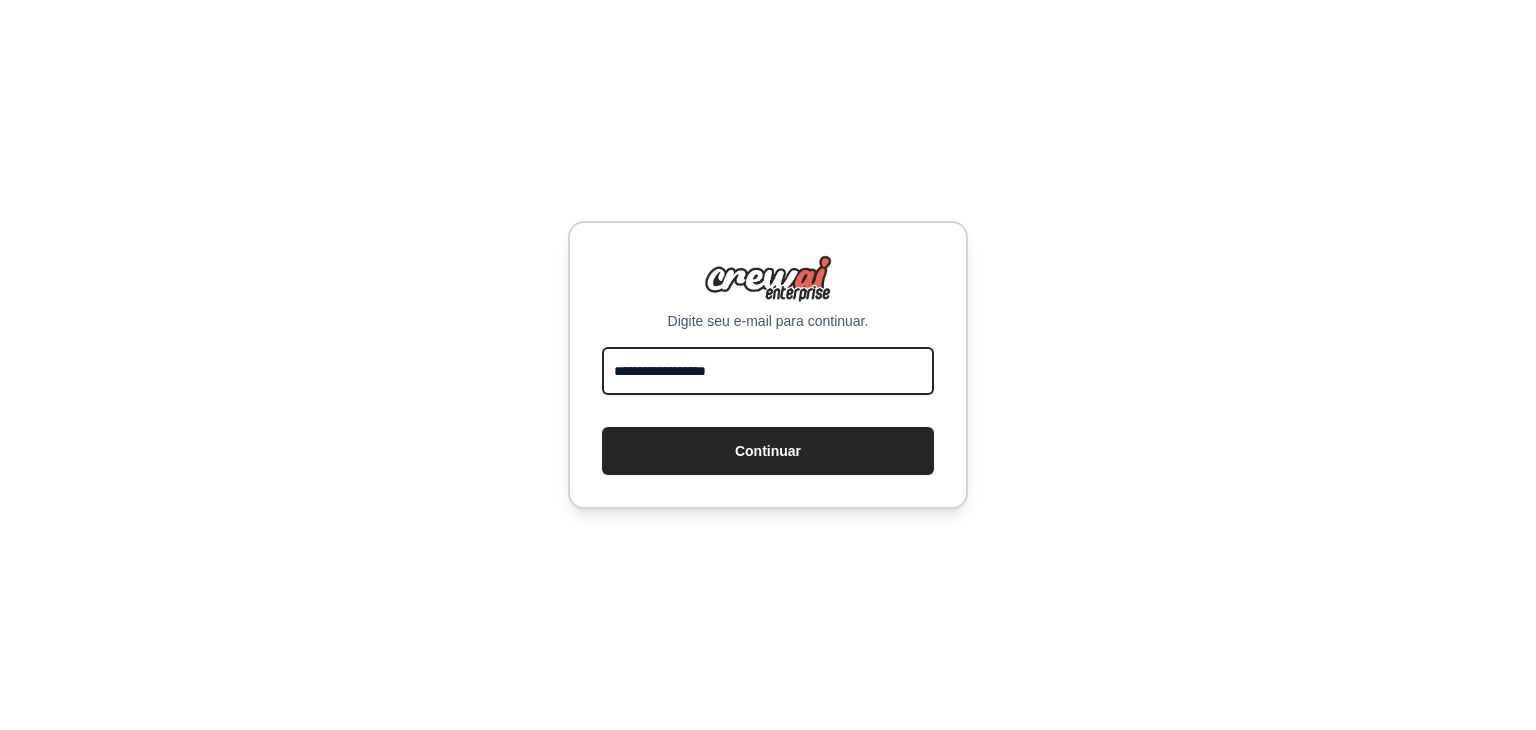 type on "**********" 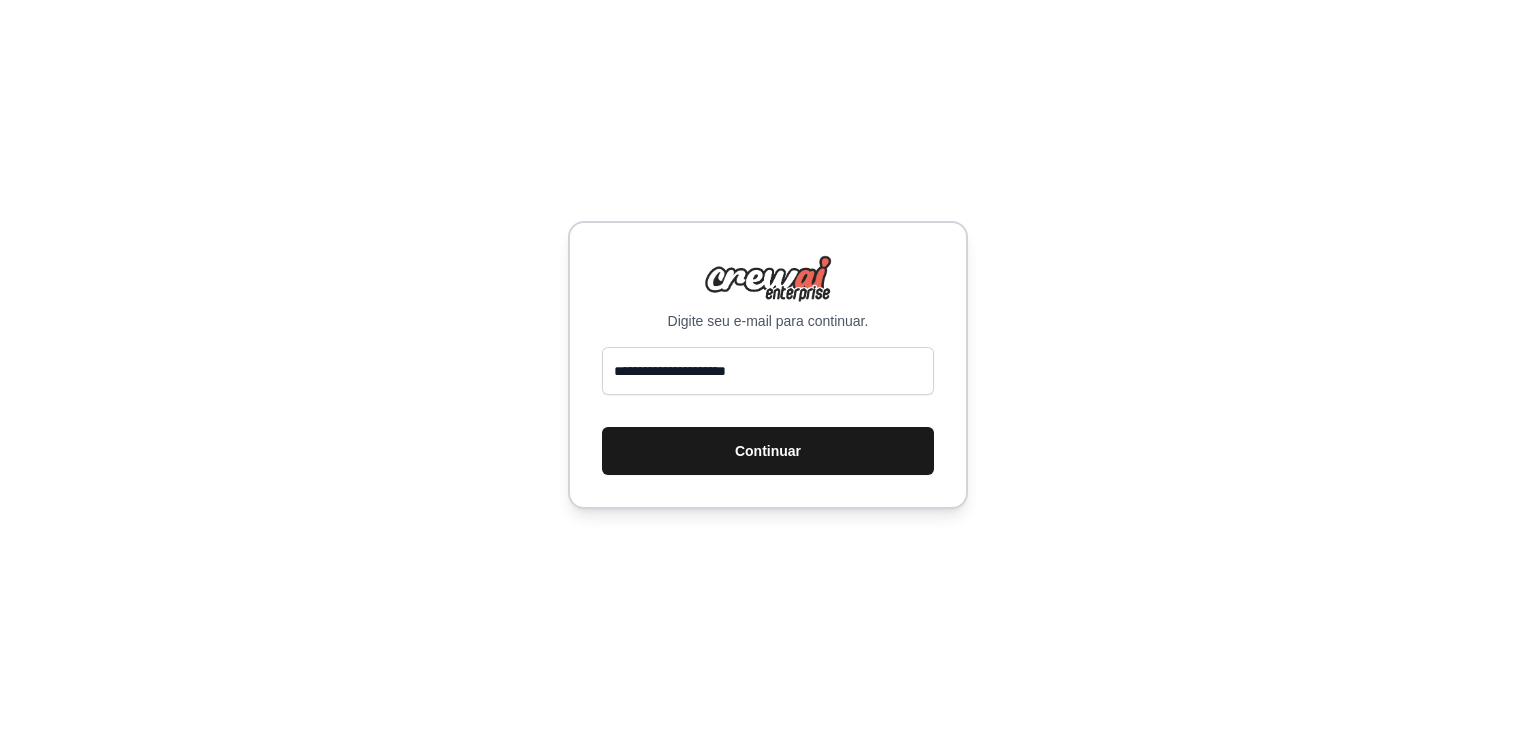 click on "Continuar" at bounding box center [768, 451] 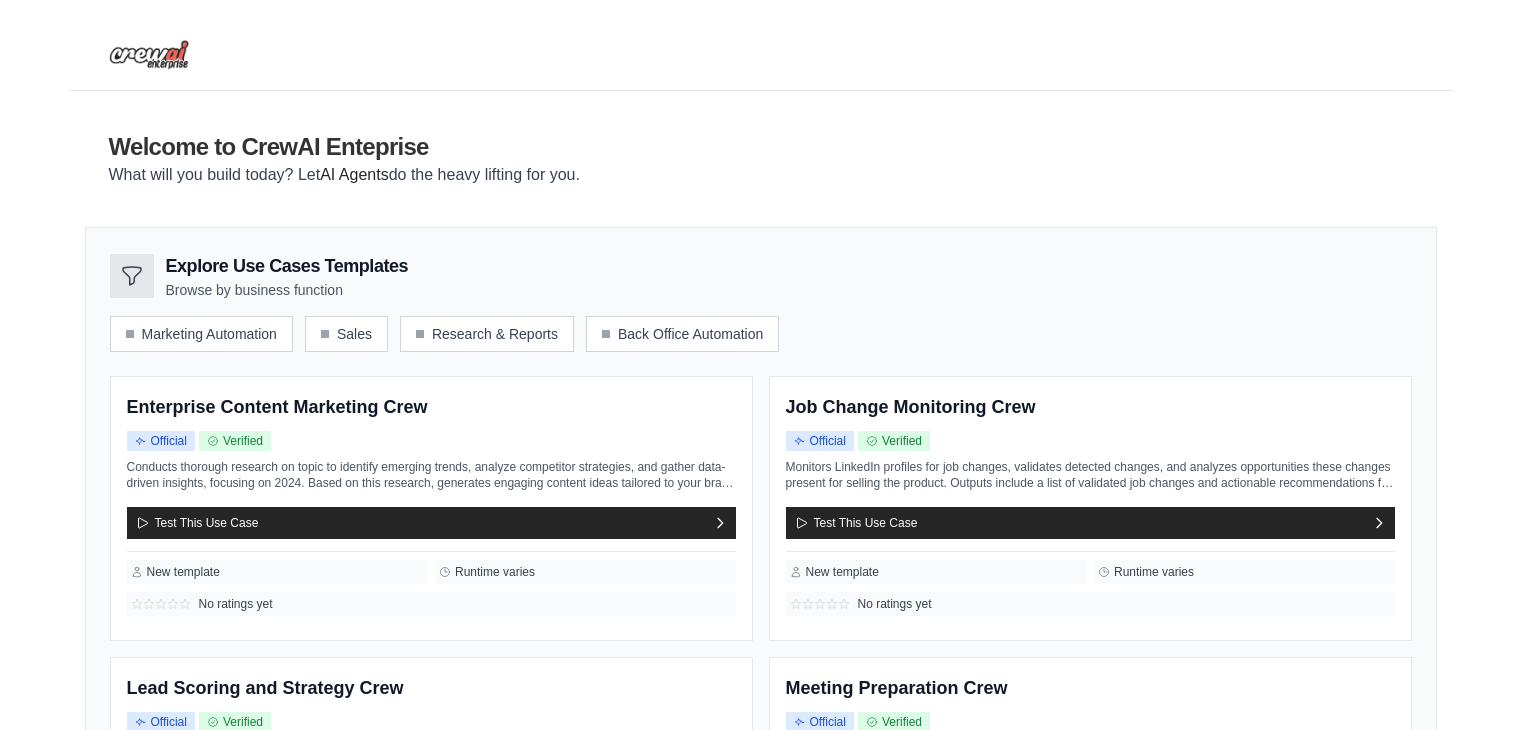 scroll, scrollTop: 0, scrollLeft: 0, axis: both 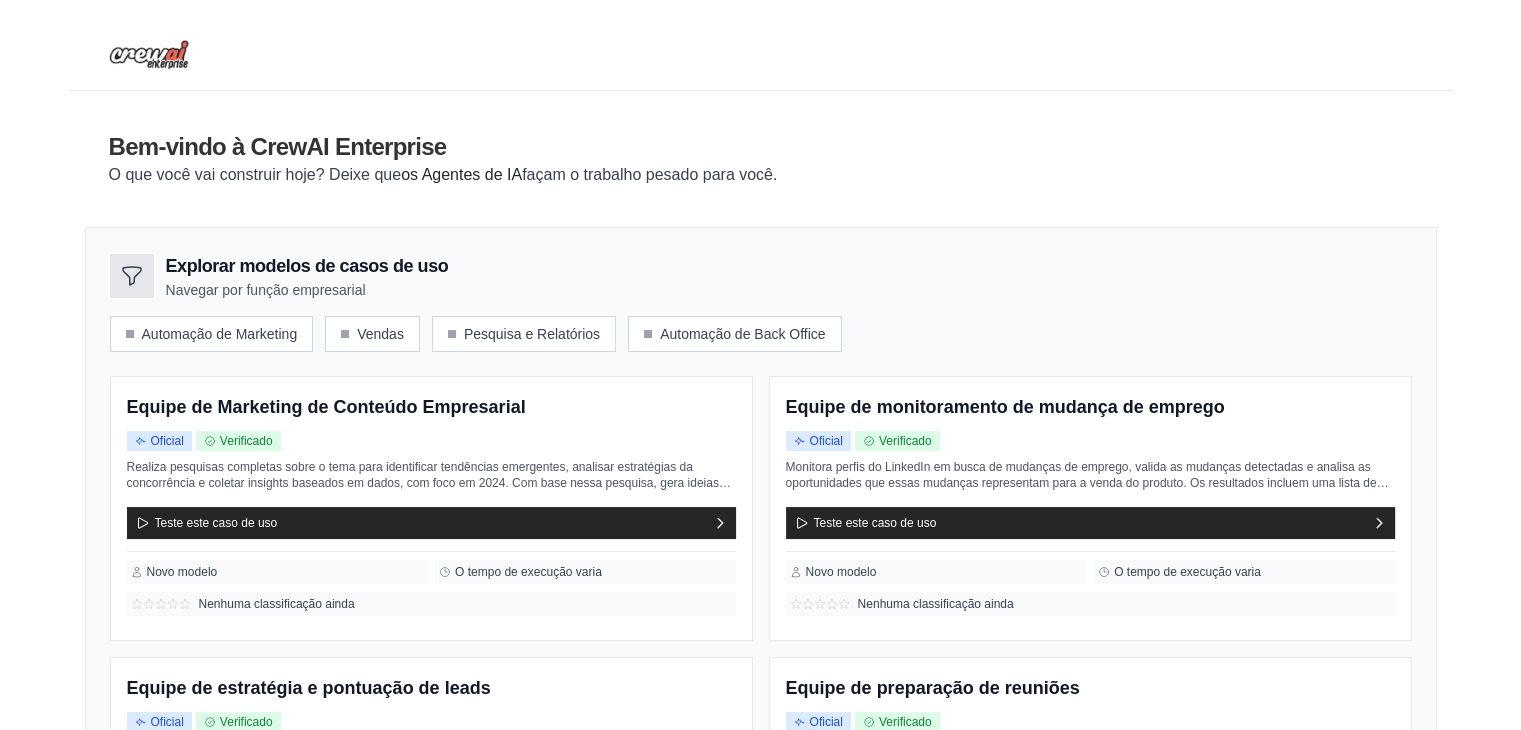 click at bounding box center (132, 276) 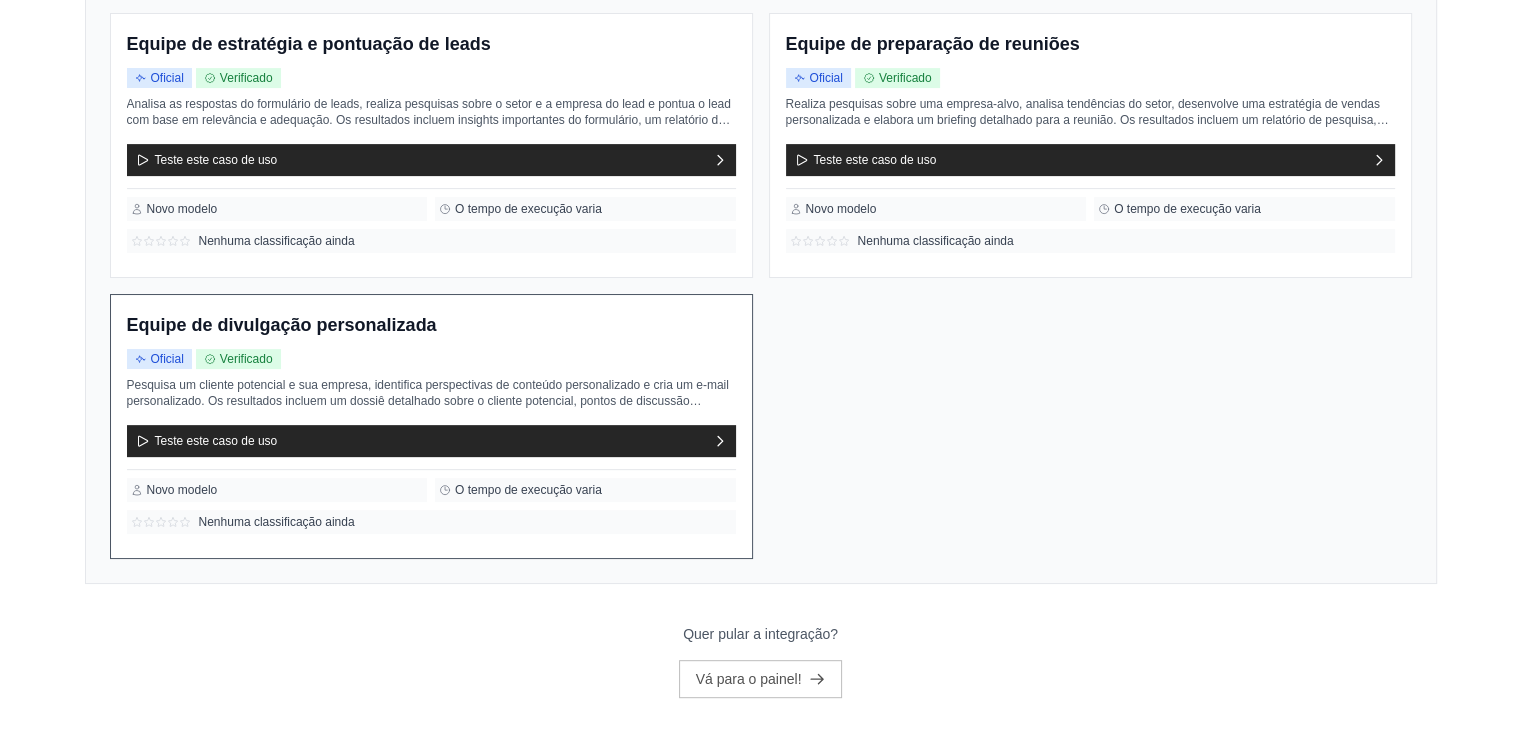 scroll, scrollTop: 669, scrollLeft: 0, axis: vertical 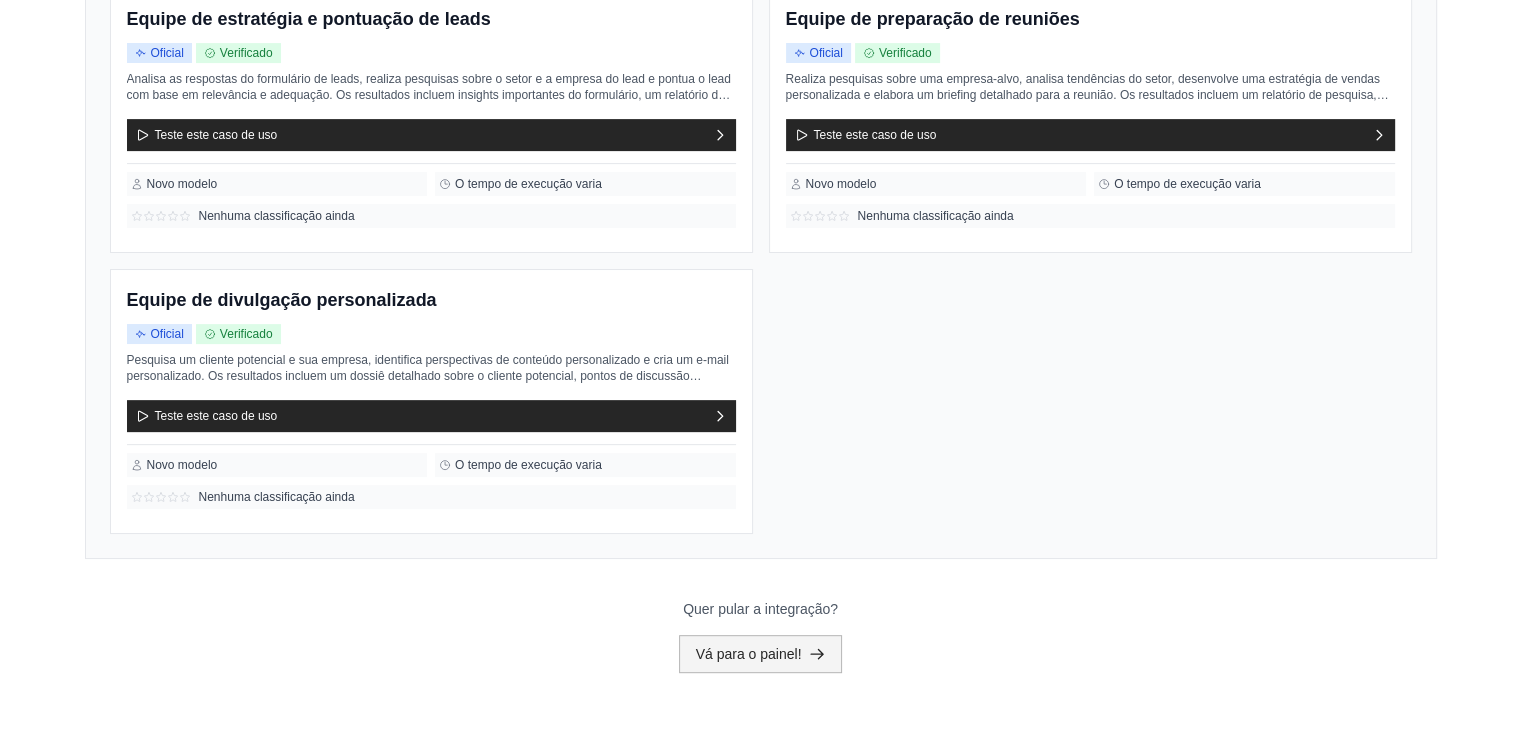 click 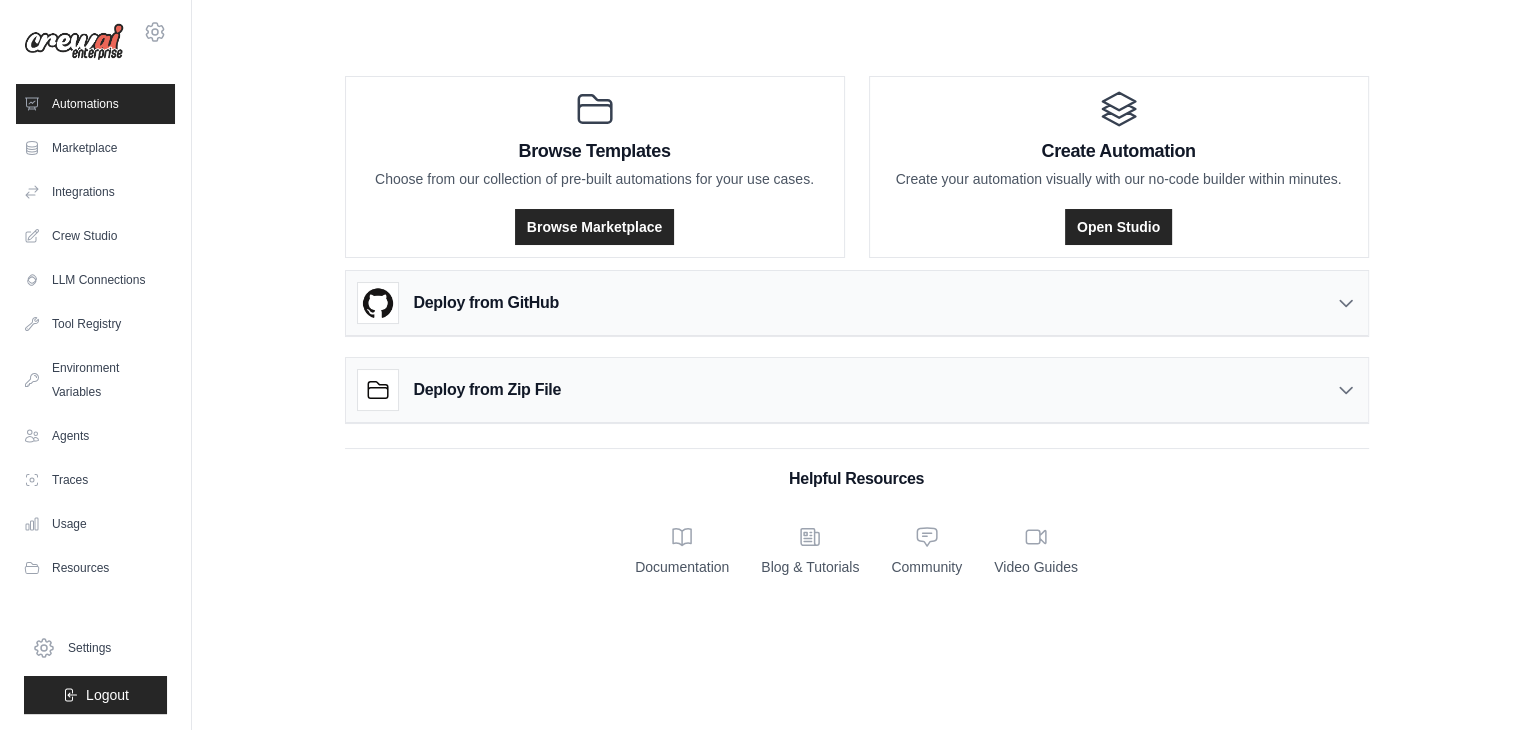 scroll, scrollTop: 0, scrollLeft: 0, axis: both 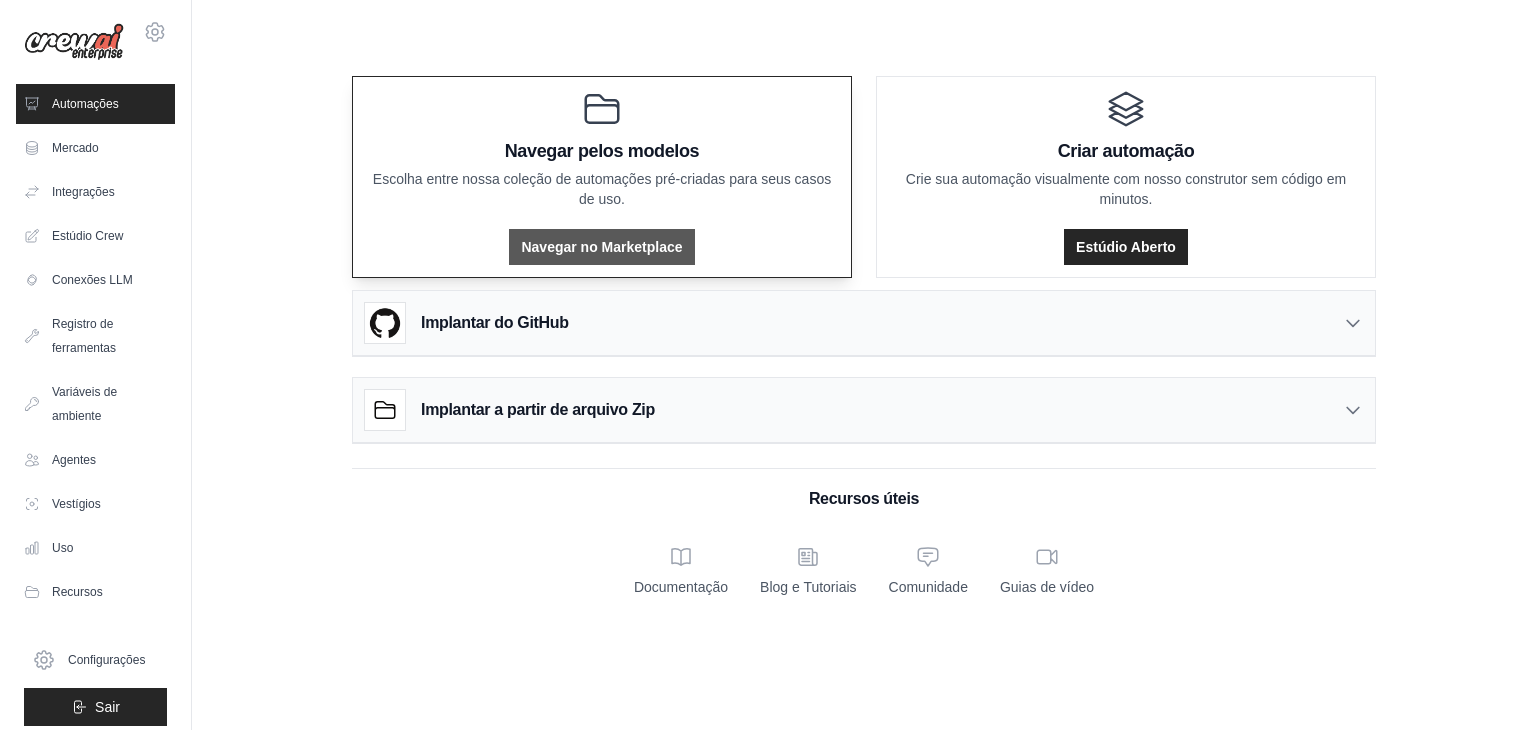 click on "Navegar no Marketplace" at bounding box center (601, 247) 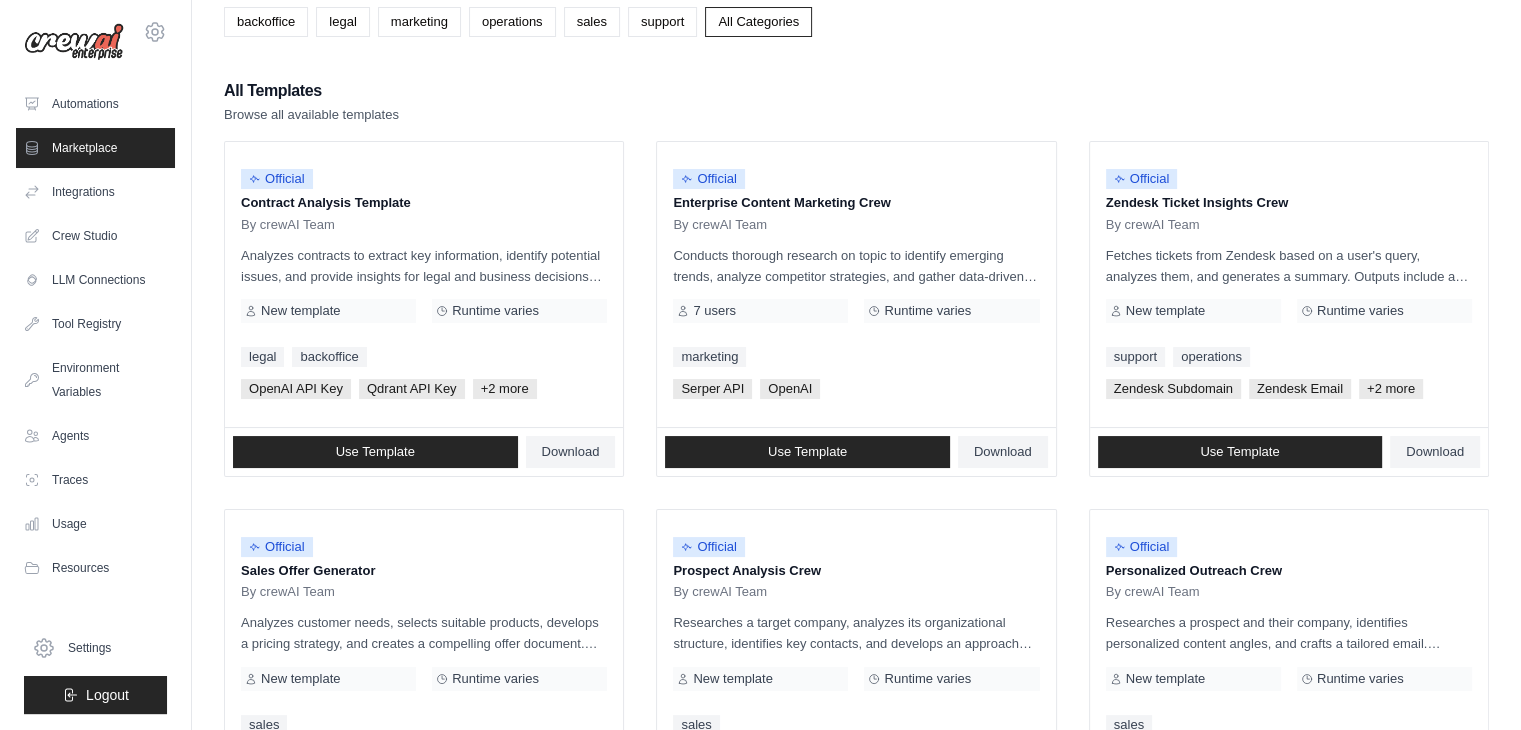 scroll, scrollTop: 0, scrollLeft: 0, axis: both 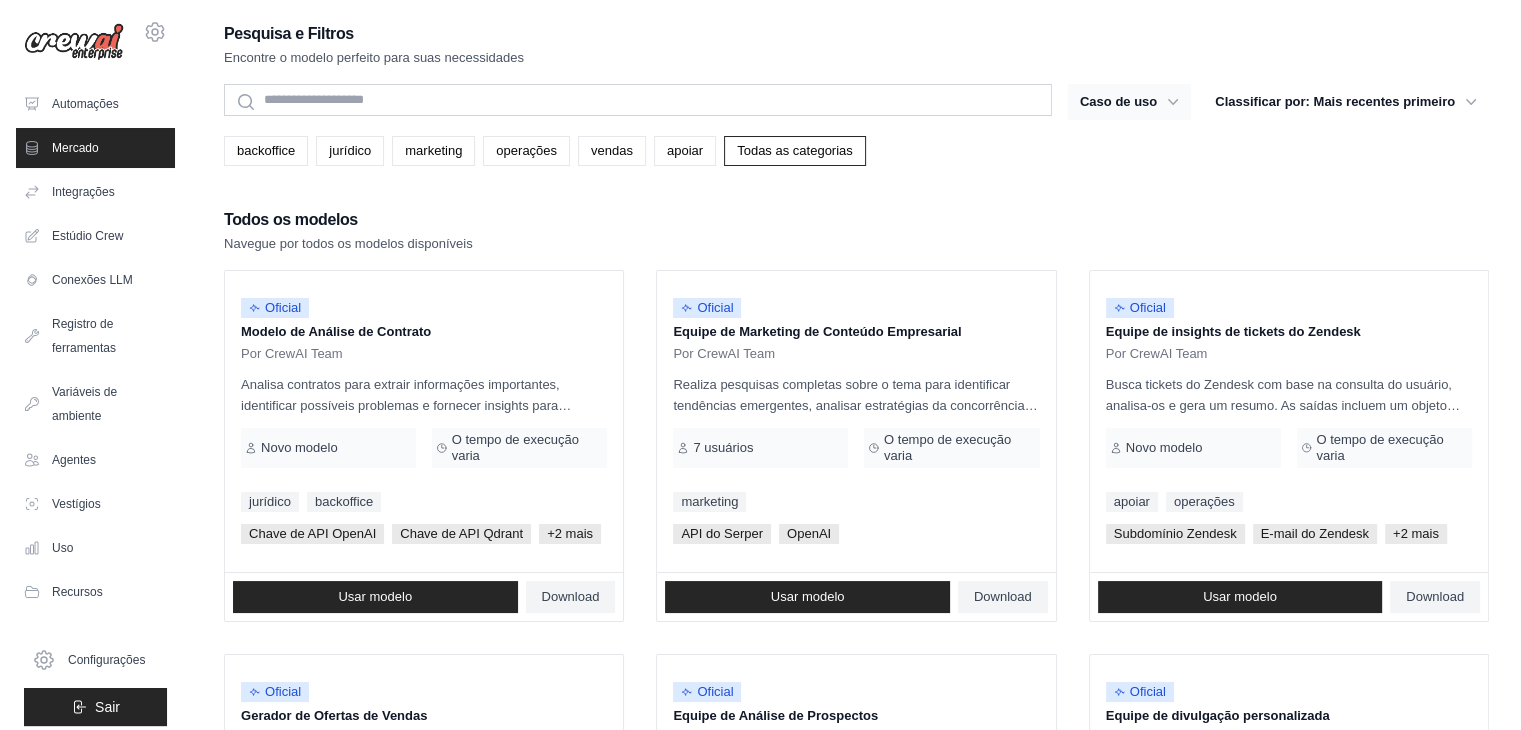 click on "Caso de uso" at bounding box center (1118, 102) 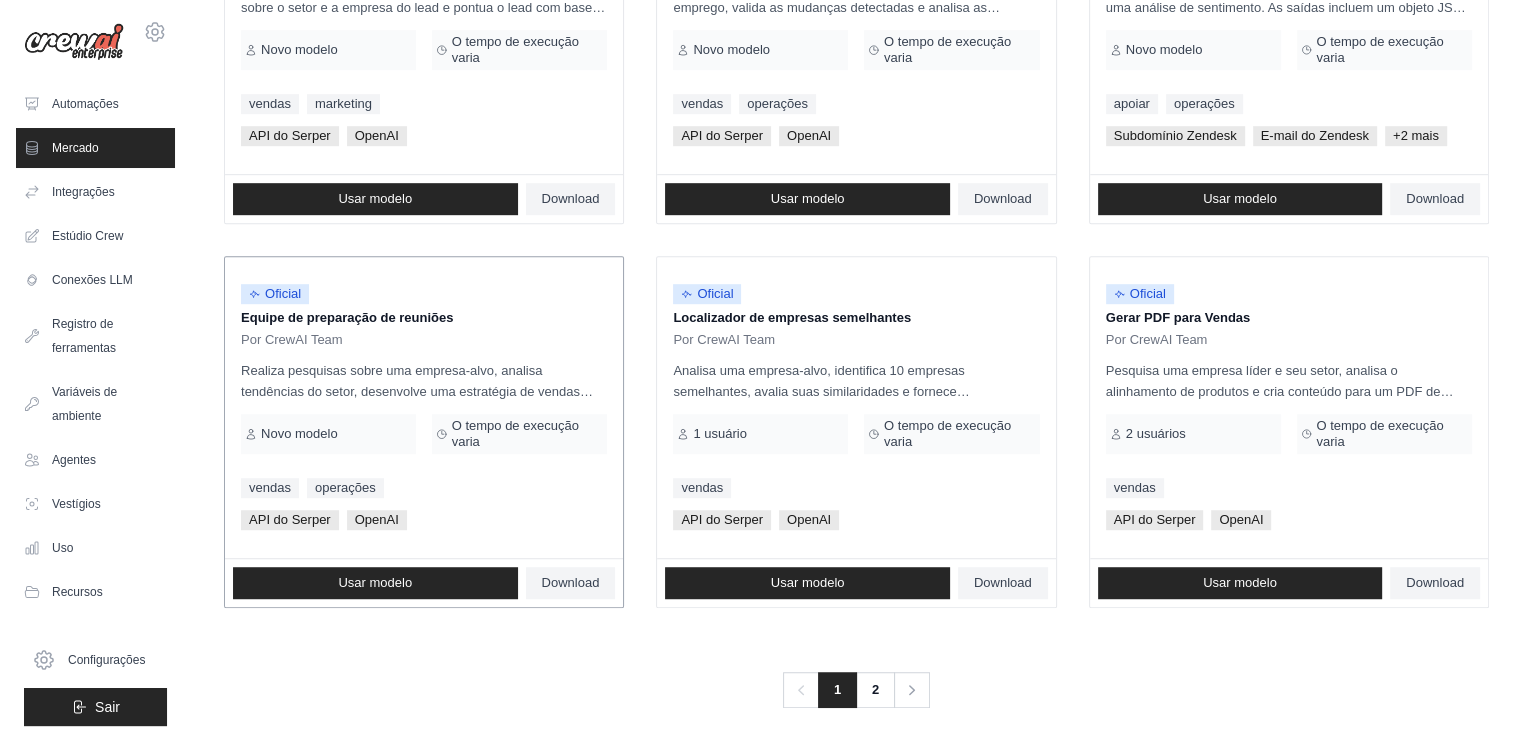 scroll, scrollTop: 1184, scrollLeft: 0, axis: vertical 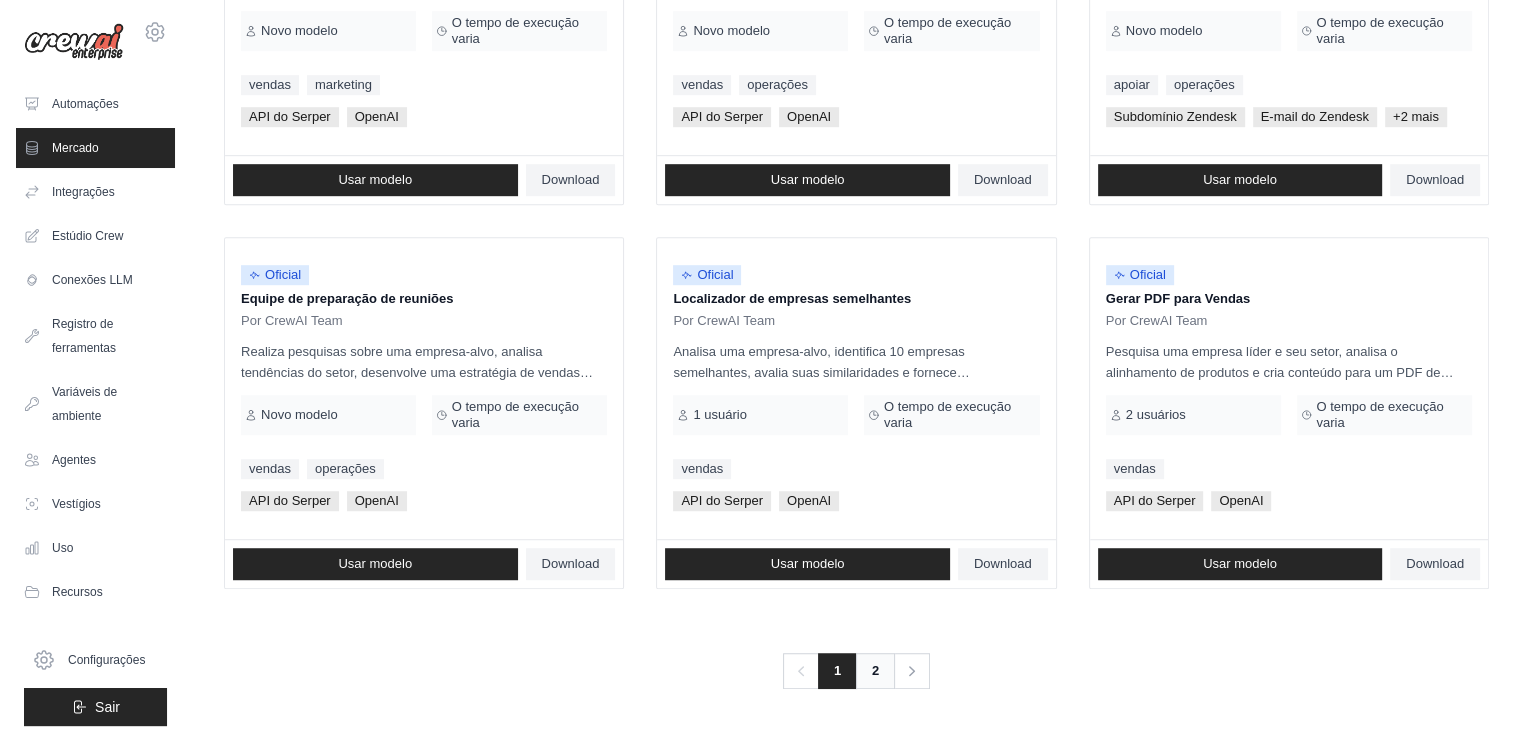 click on "2" at bounding box center (875, 670) 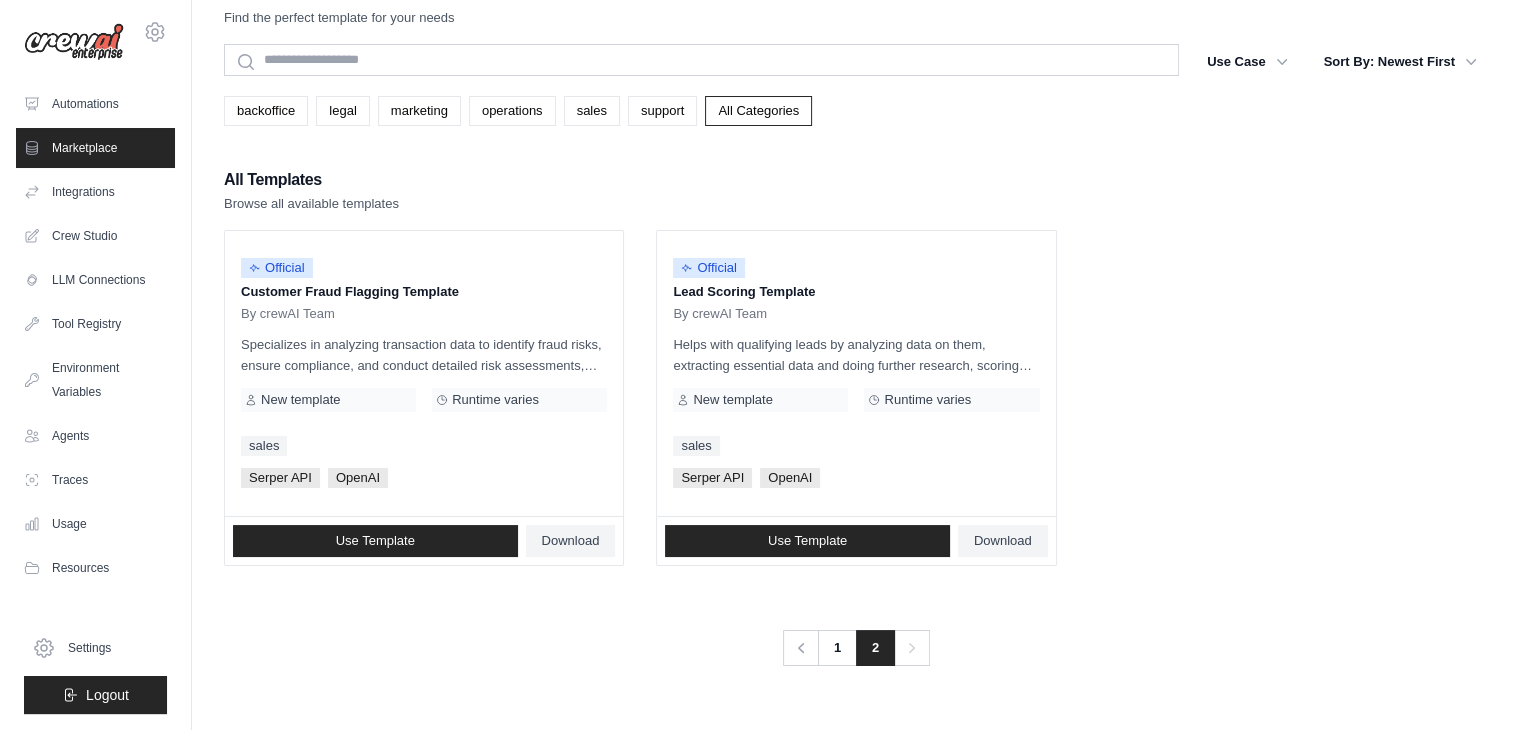 scroll, scrollTop: 0, scrollLeft: 0, axis: both 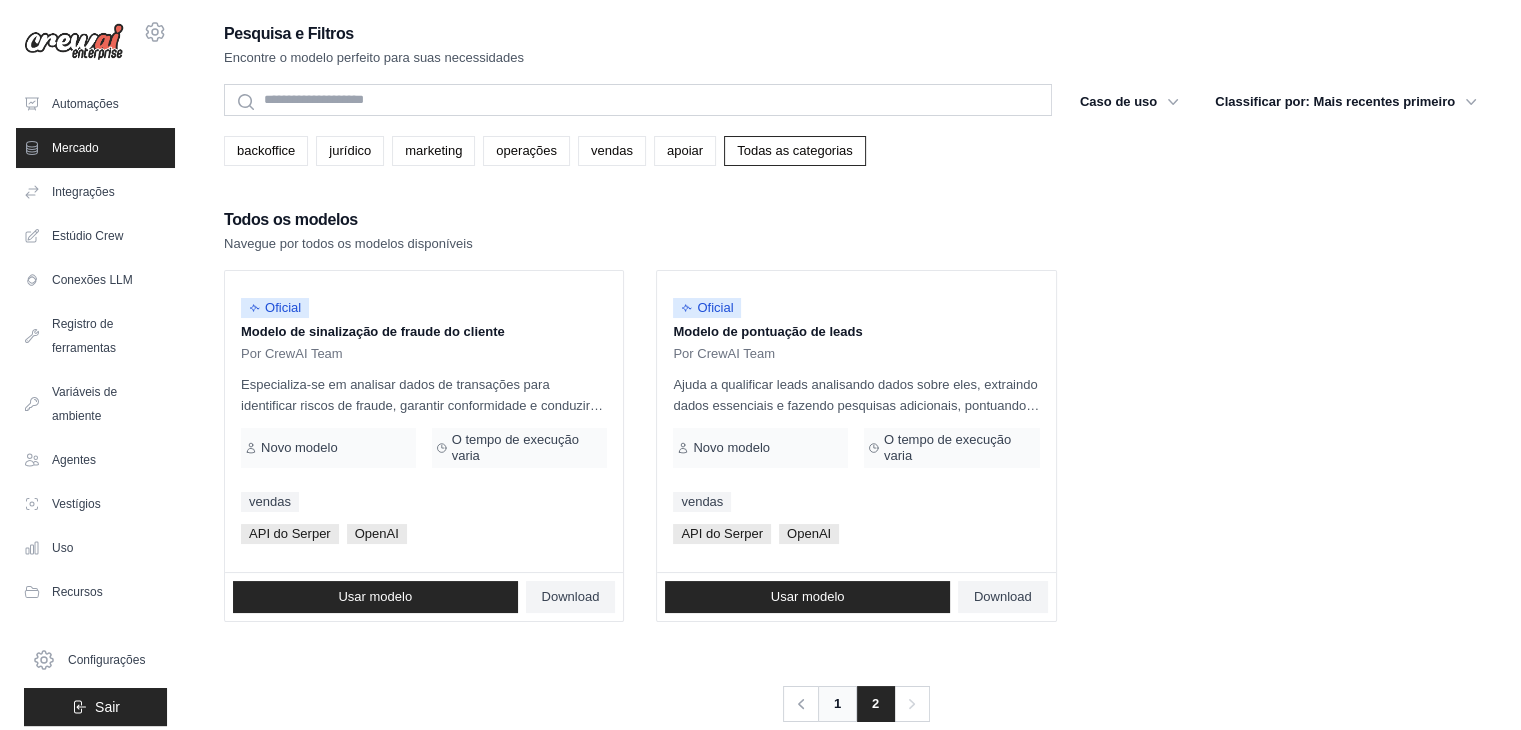 click on "1" at bounding box center [837, 703] 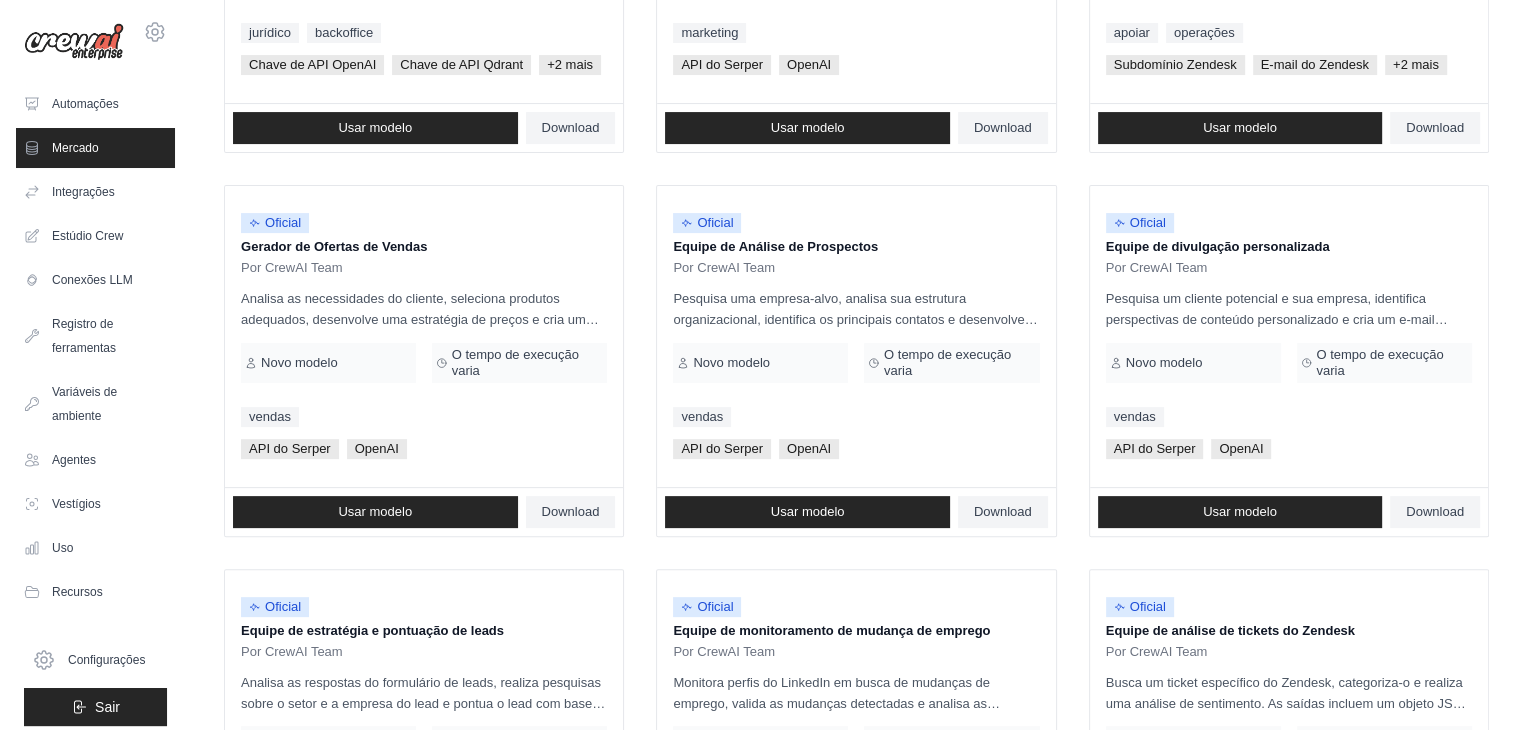 scroll, scrollTop: 500, scrollLeft: 0, axis: vertical 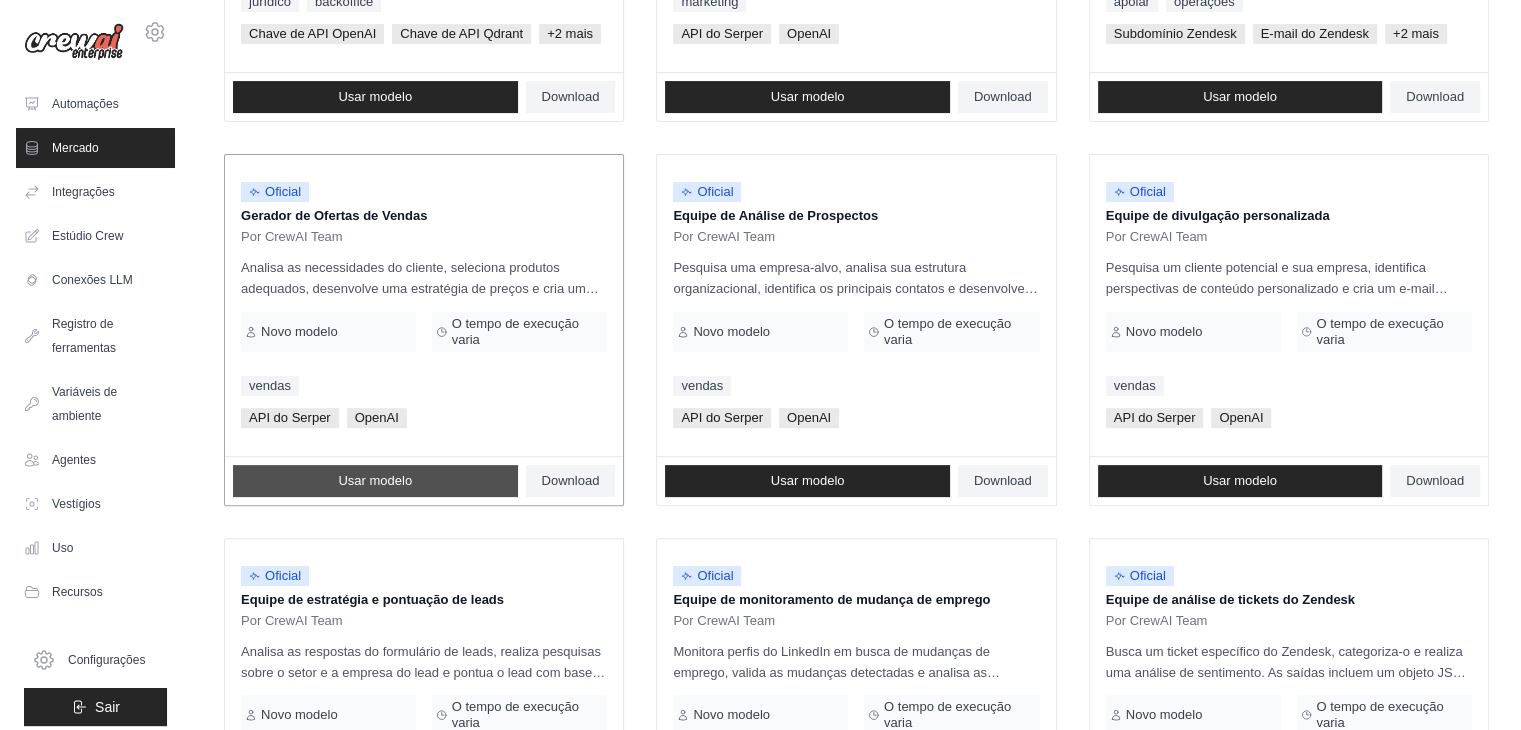 click on "Usar modelo" at bounding box center (375, 481) 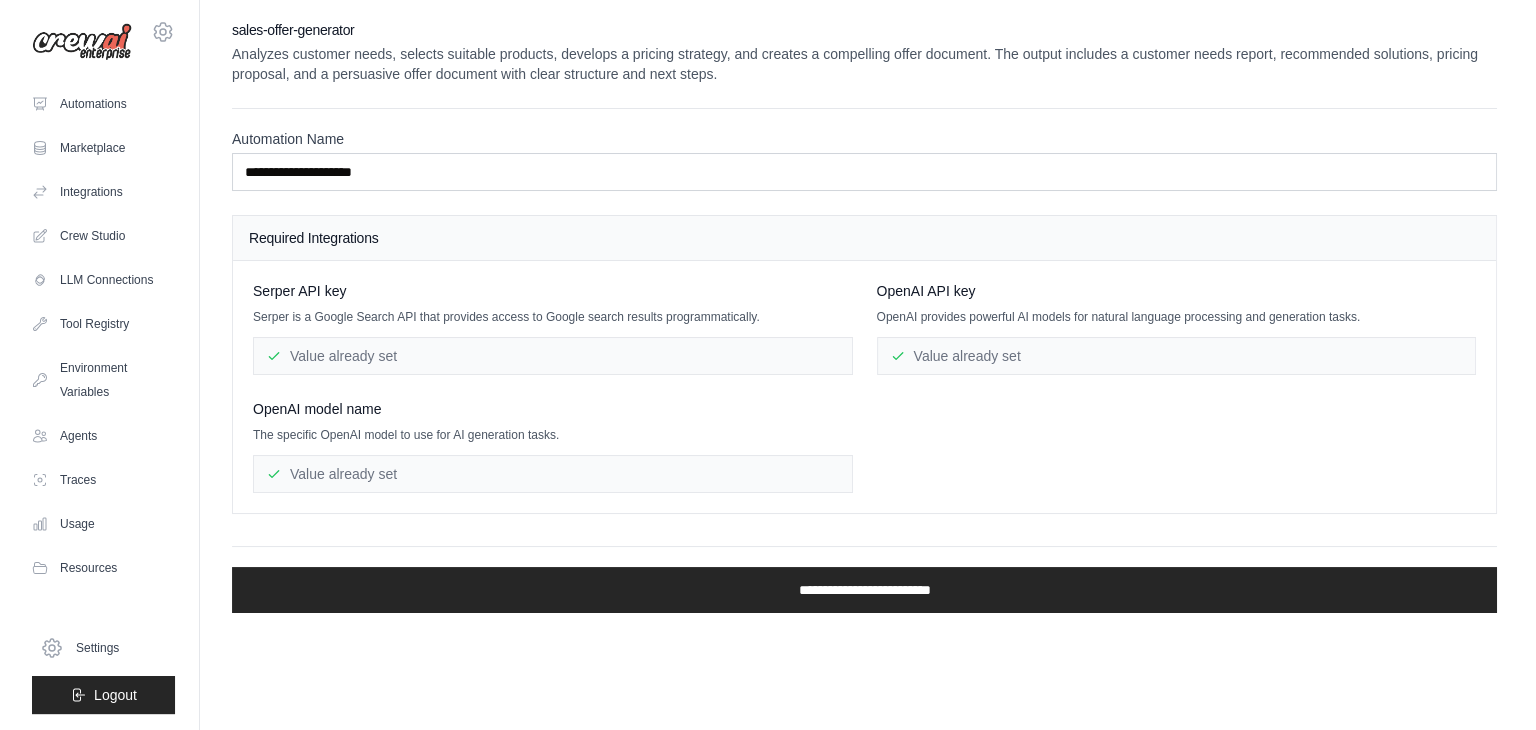 scroll, scrollTop: 0, scrollLeft: 0, axis: both 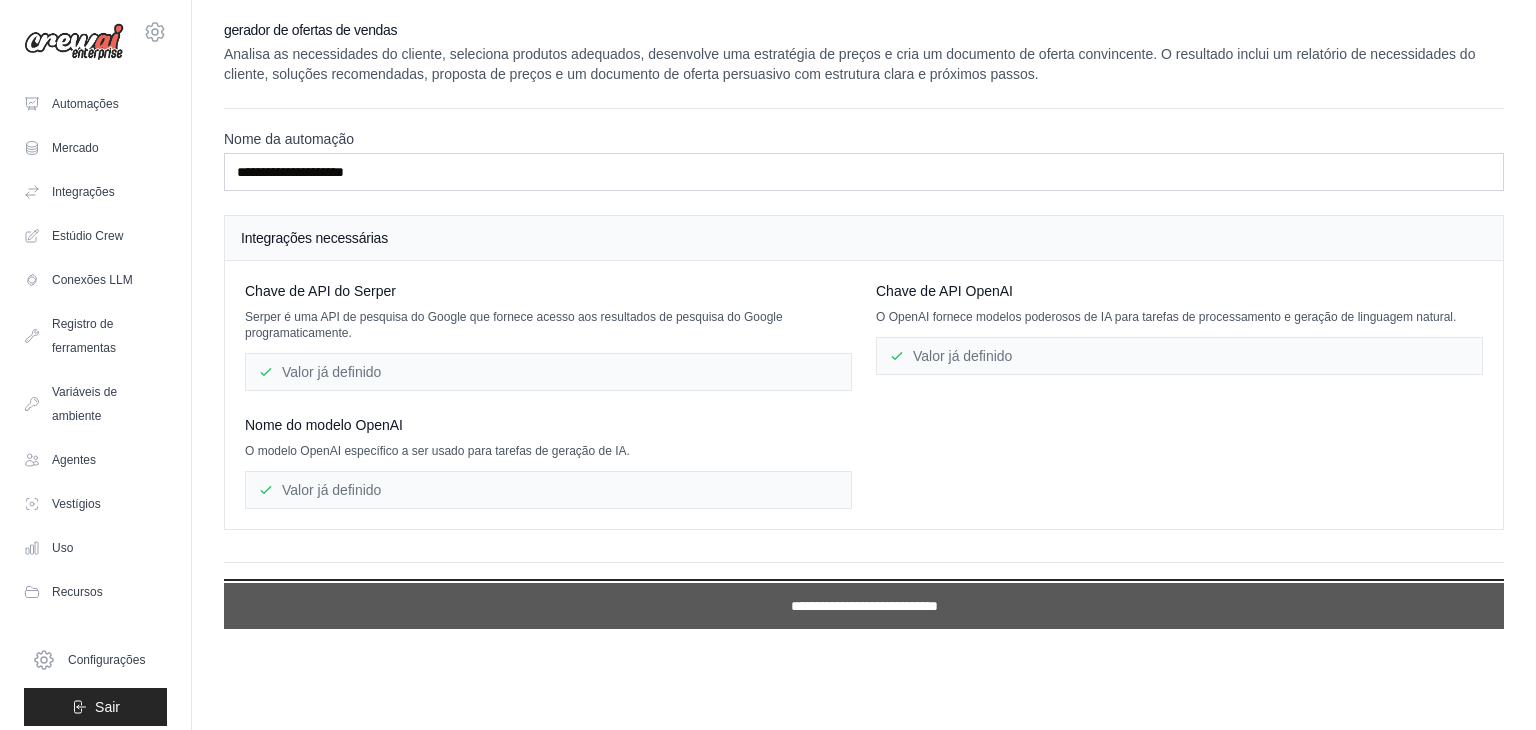 click on "**********" at bounding box center (864, 606) 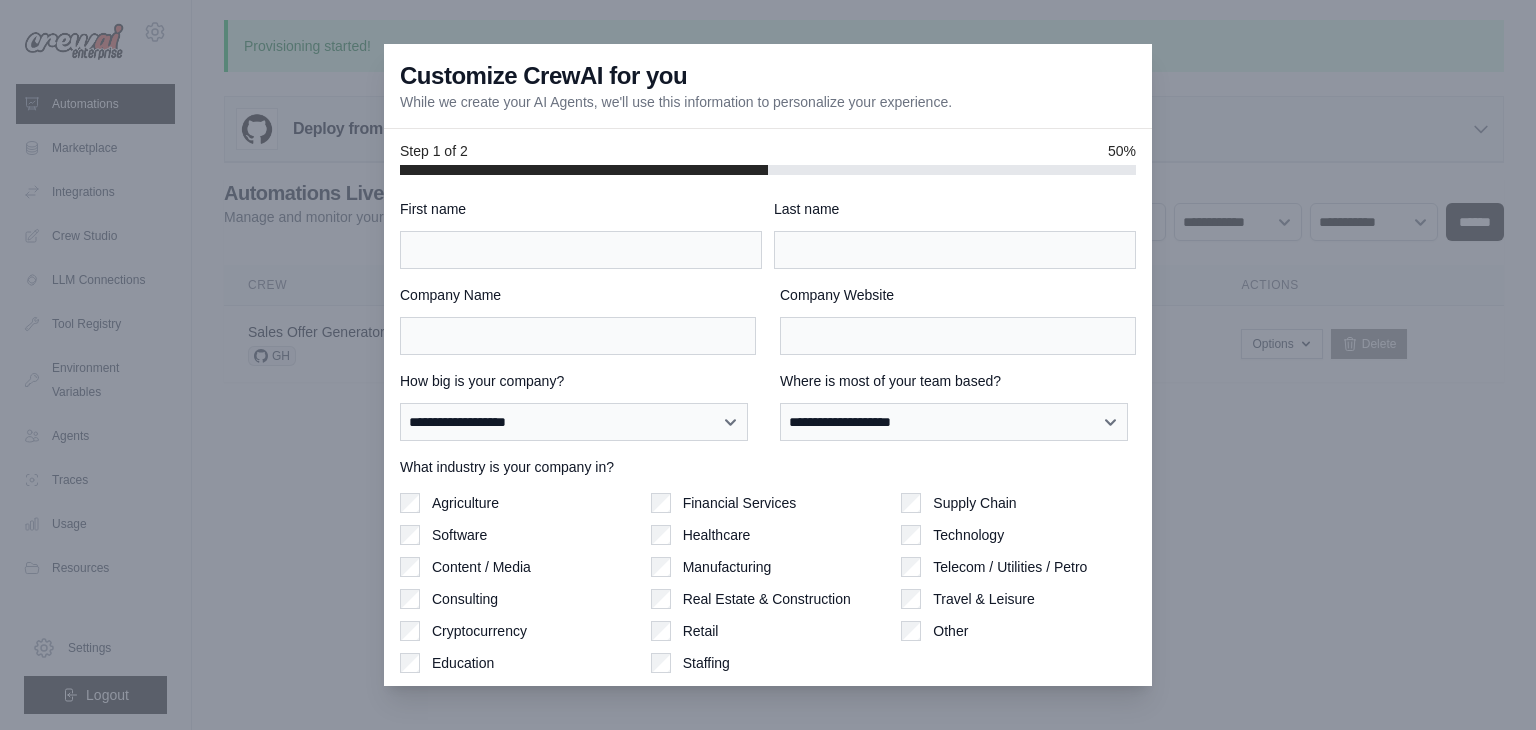click on "First name" at bounding box center (581, 234) 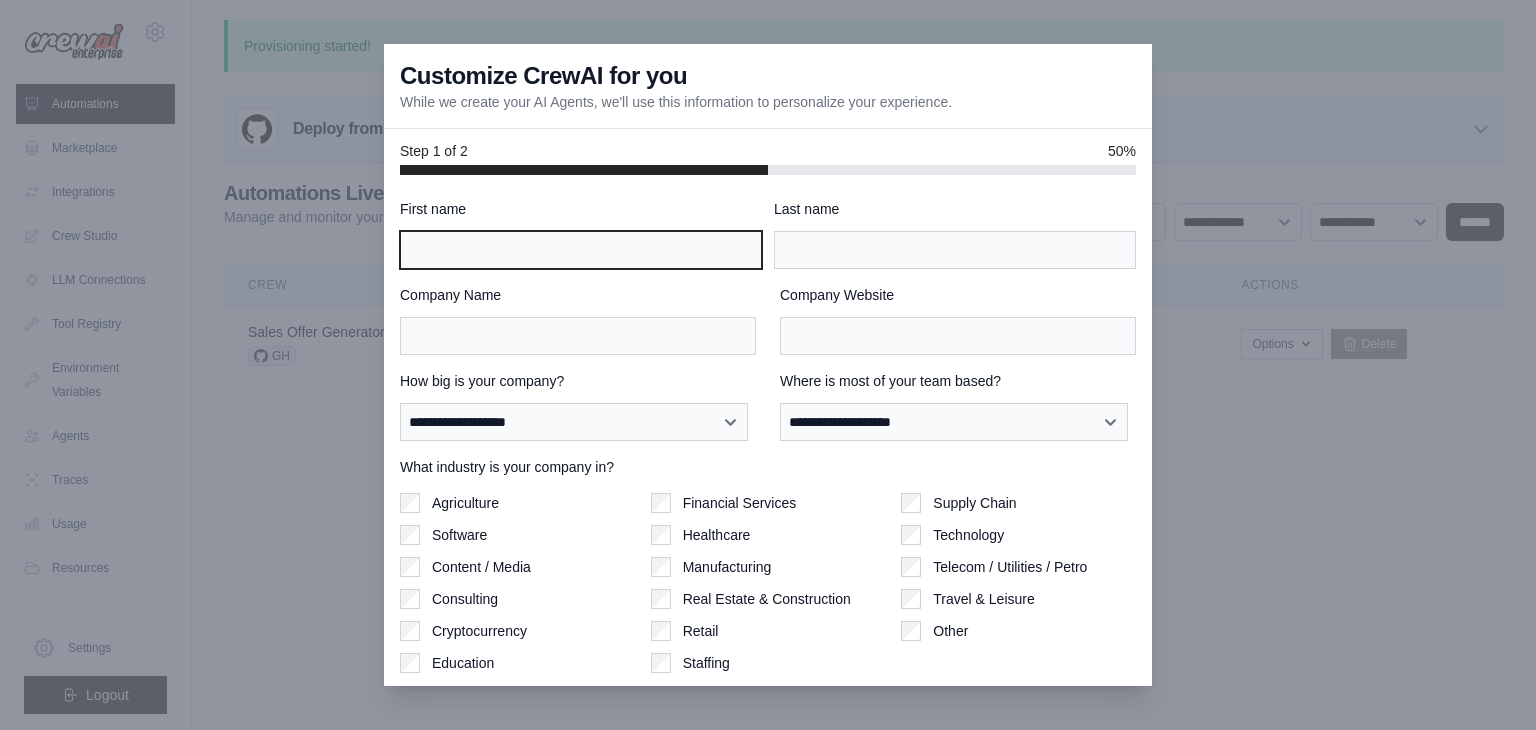 click on "First name" at bounding box center [581, 250] 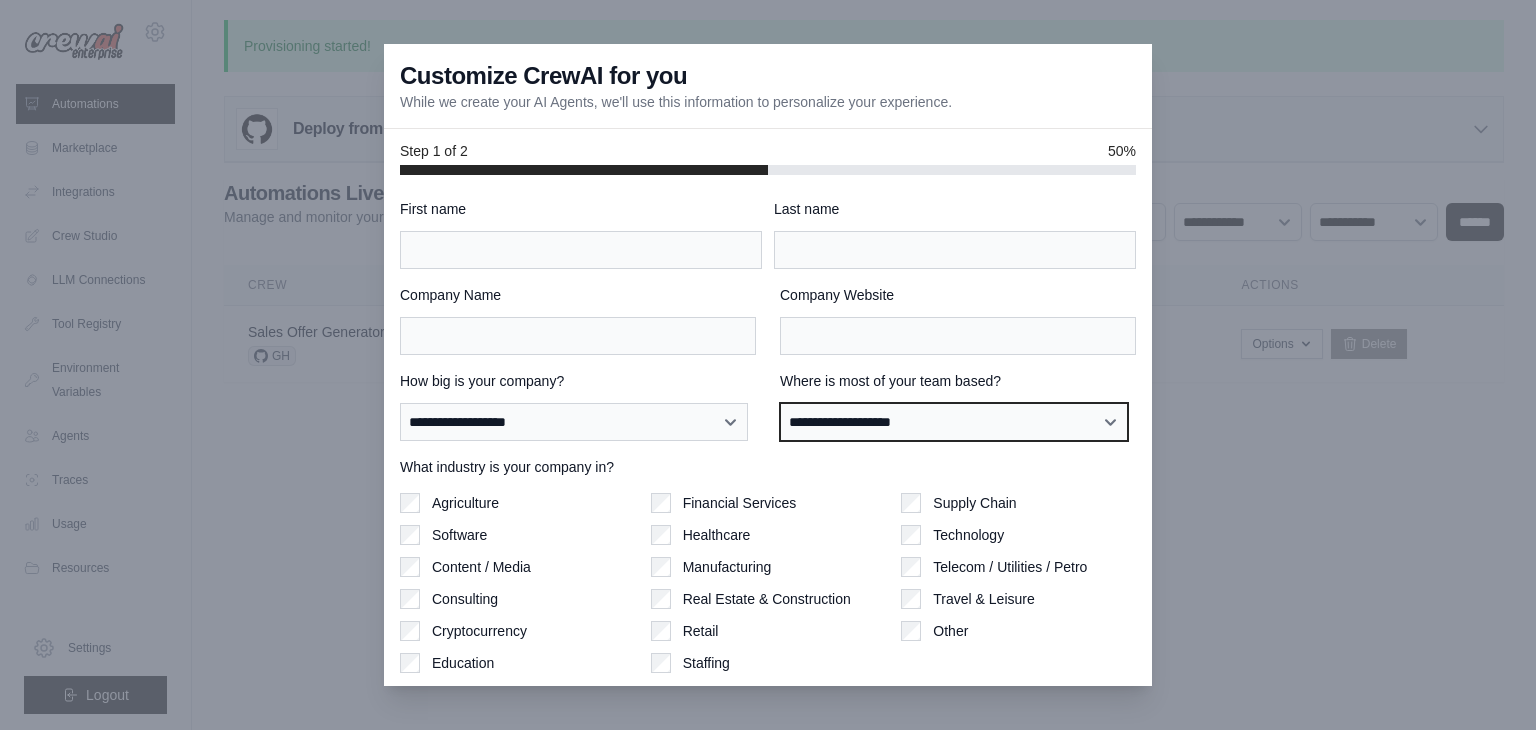 click on "**********" at bounding box center [954, 422] 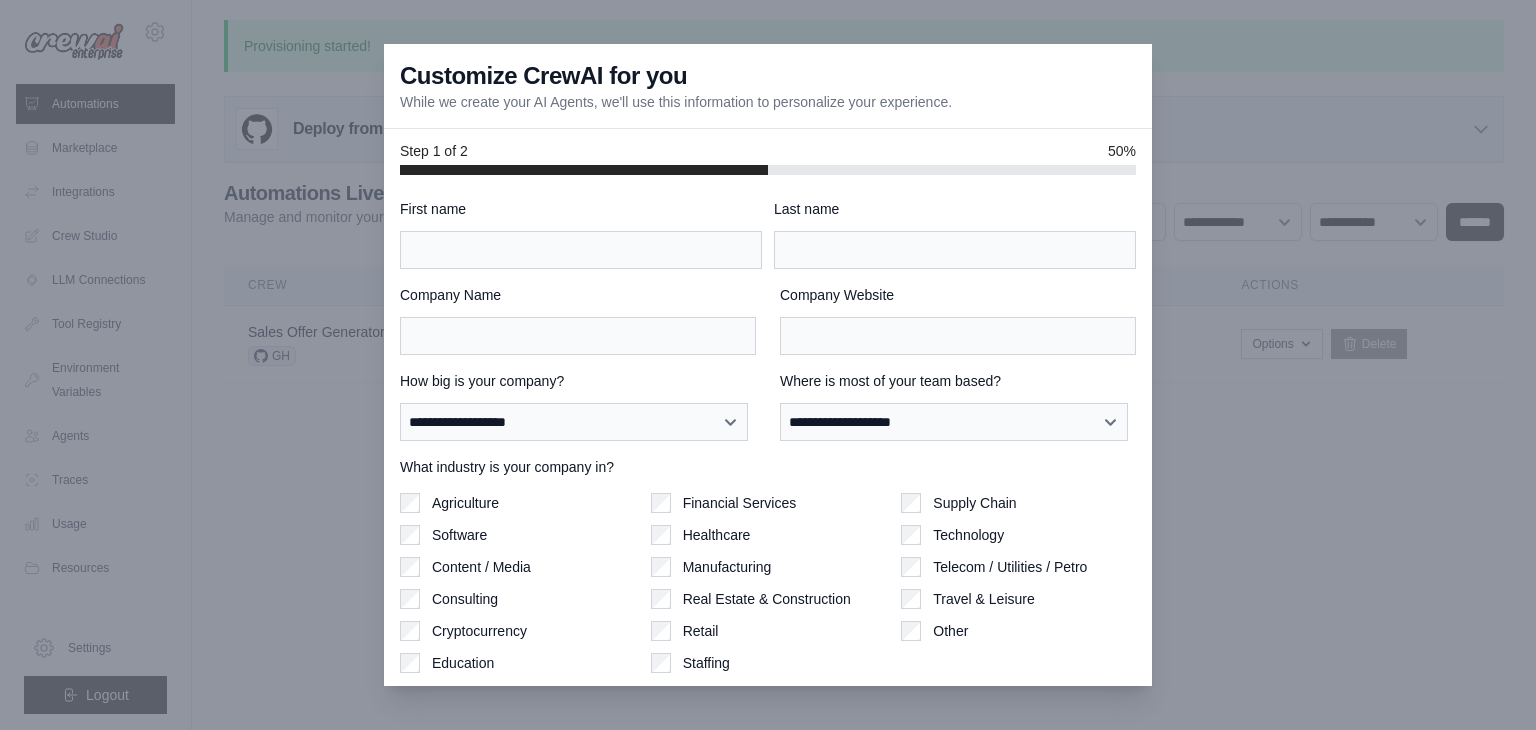 click on "First name" at bounding box center [581, 234] 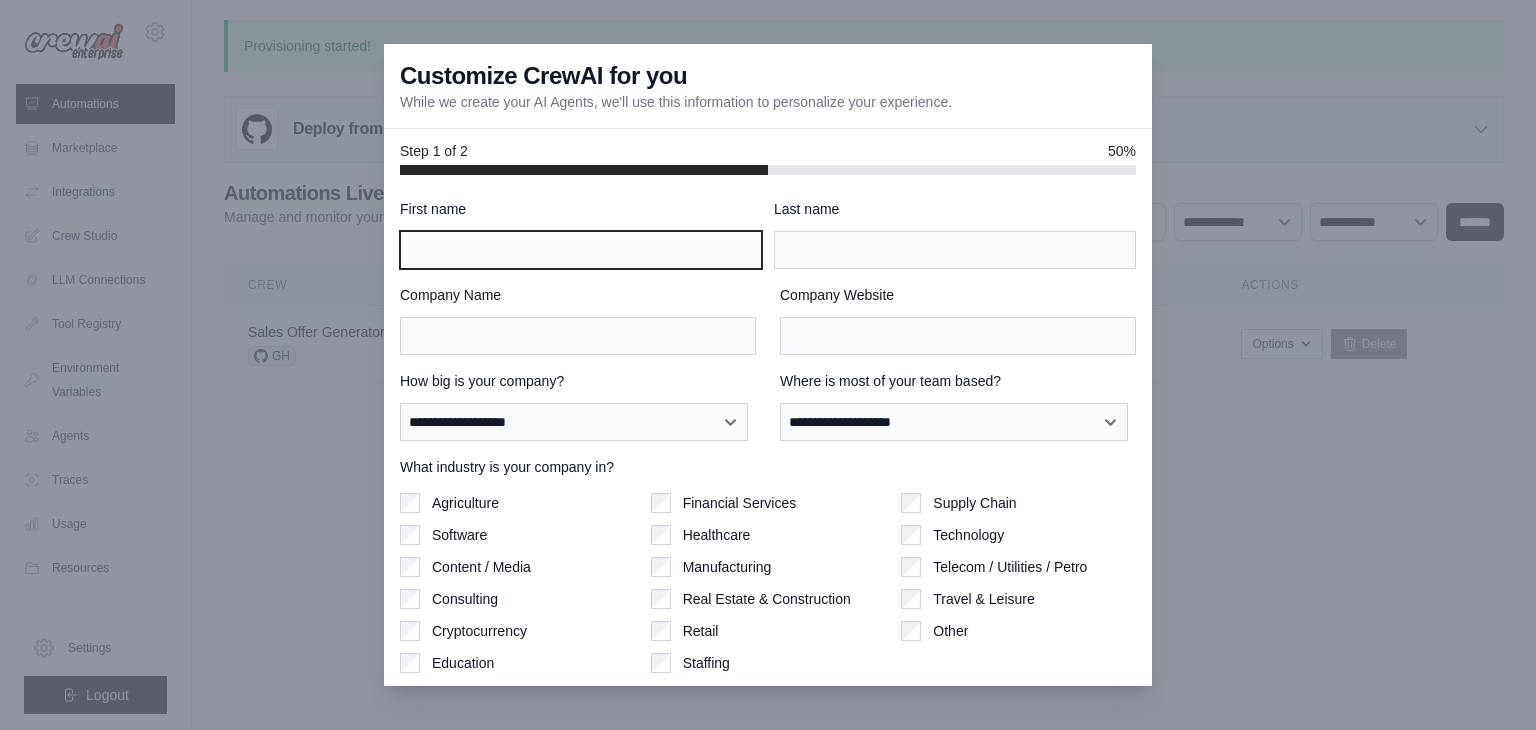 click on "First name" at bounding box center (581, 250) 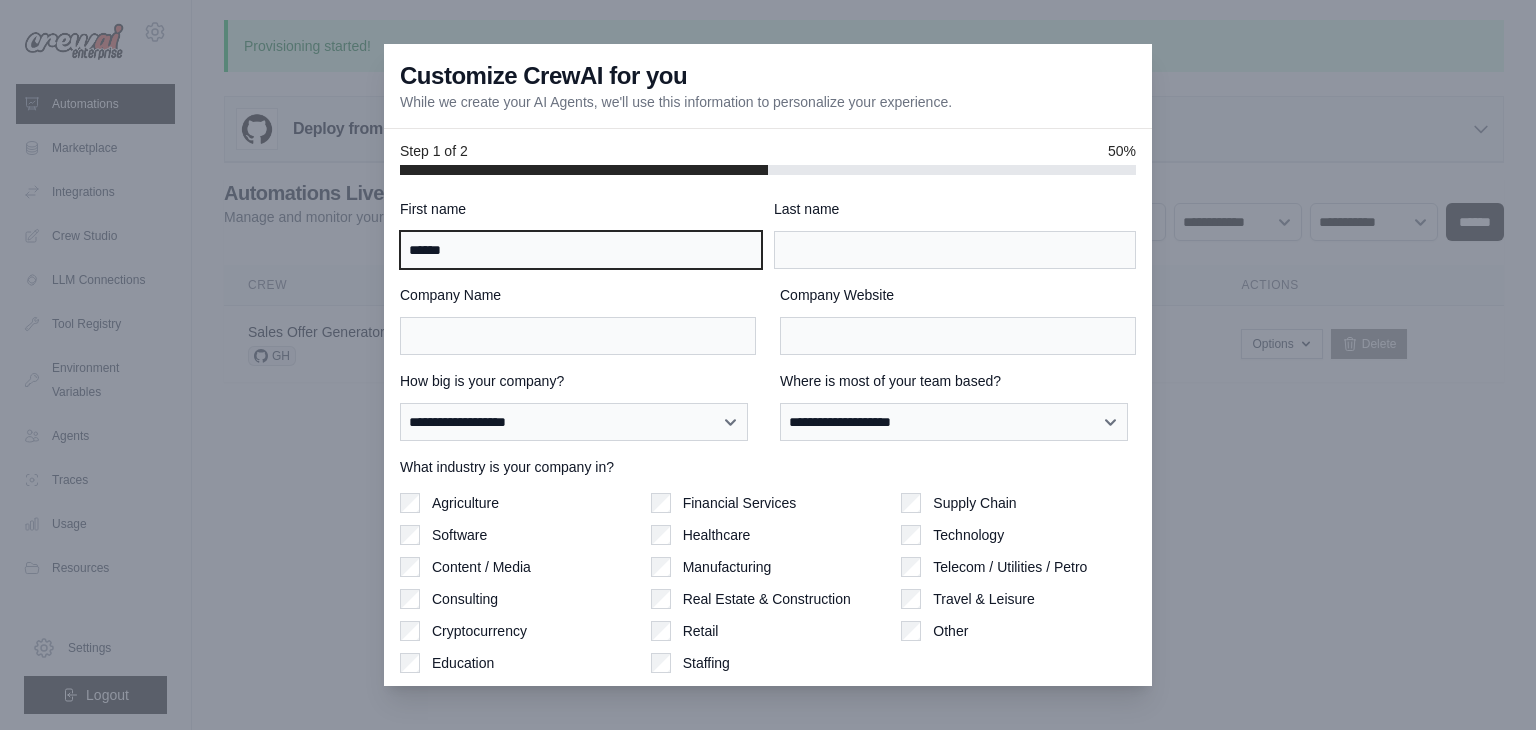 type on "******" 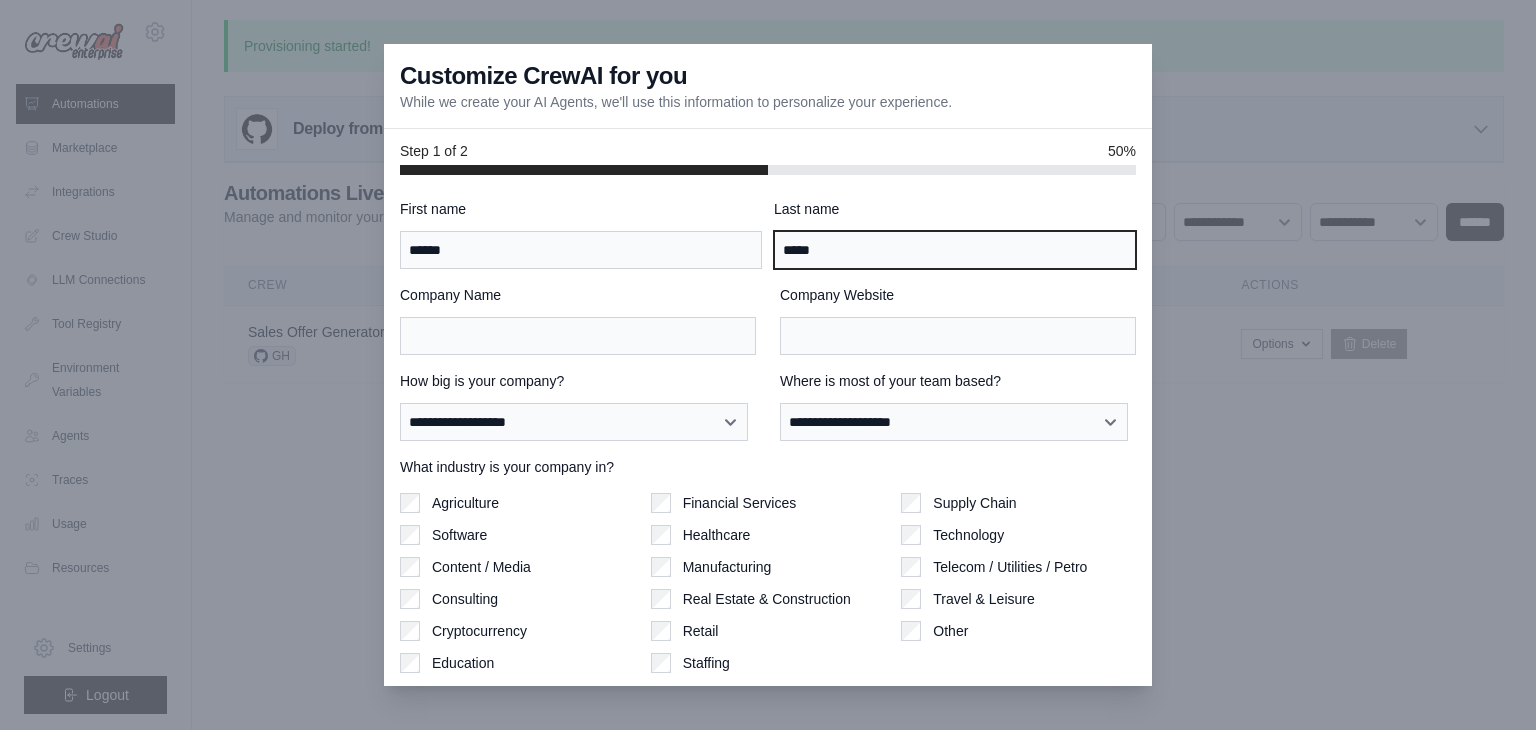type on "*****" 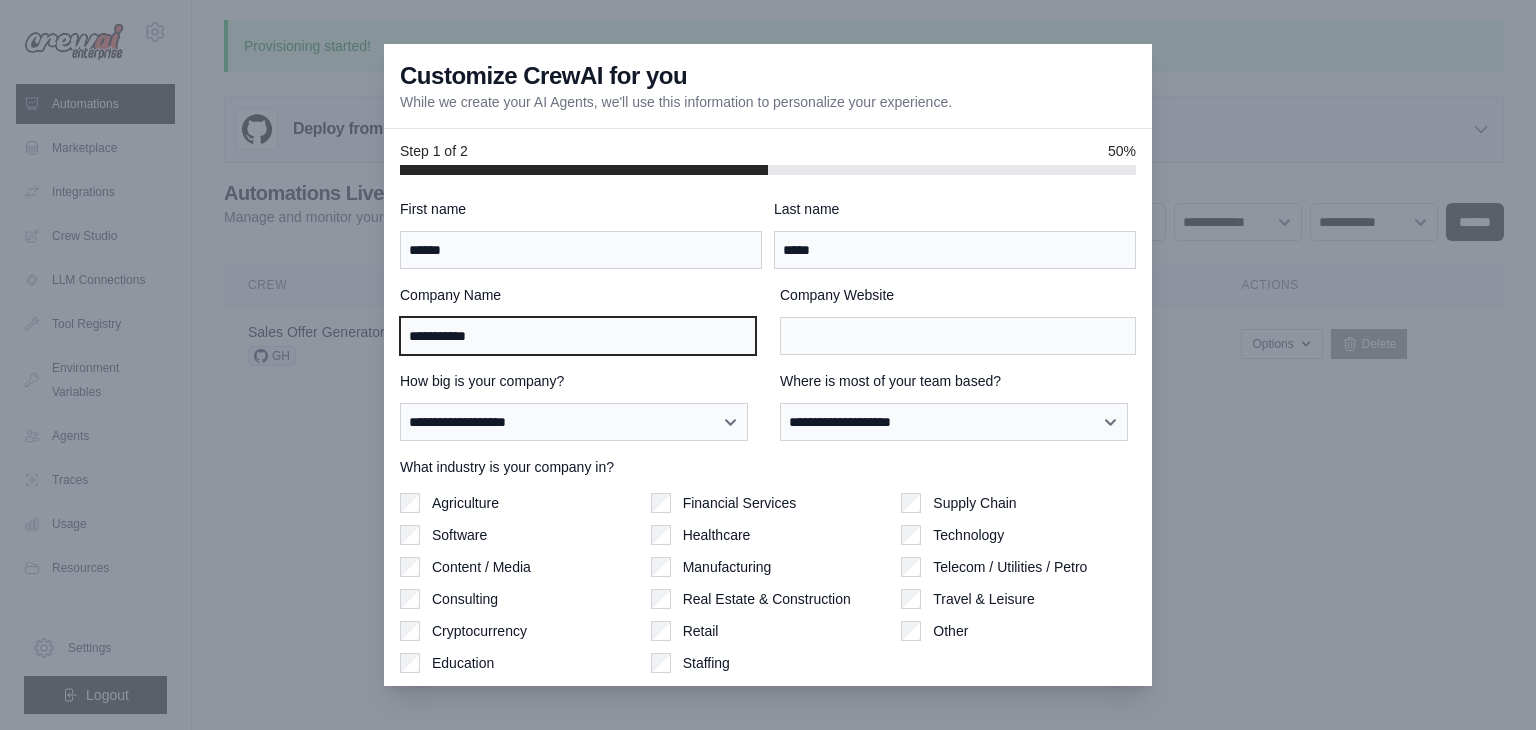 type on "**********" 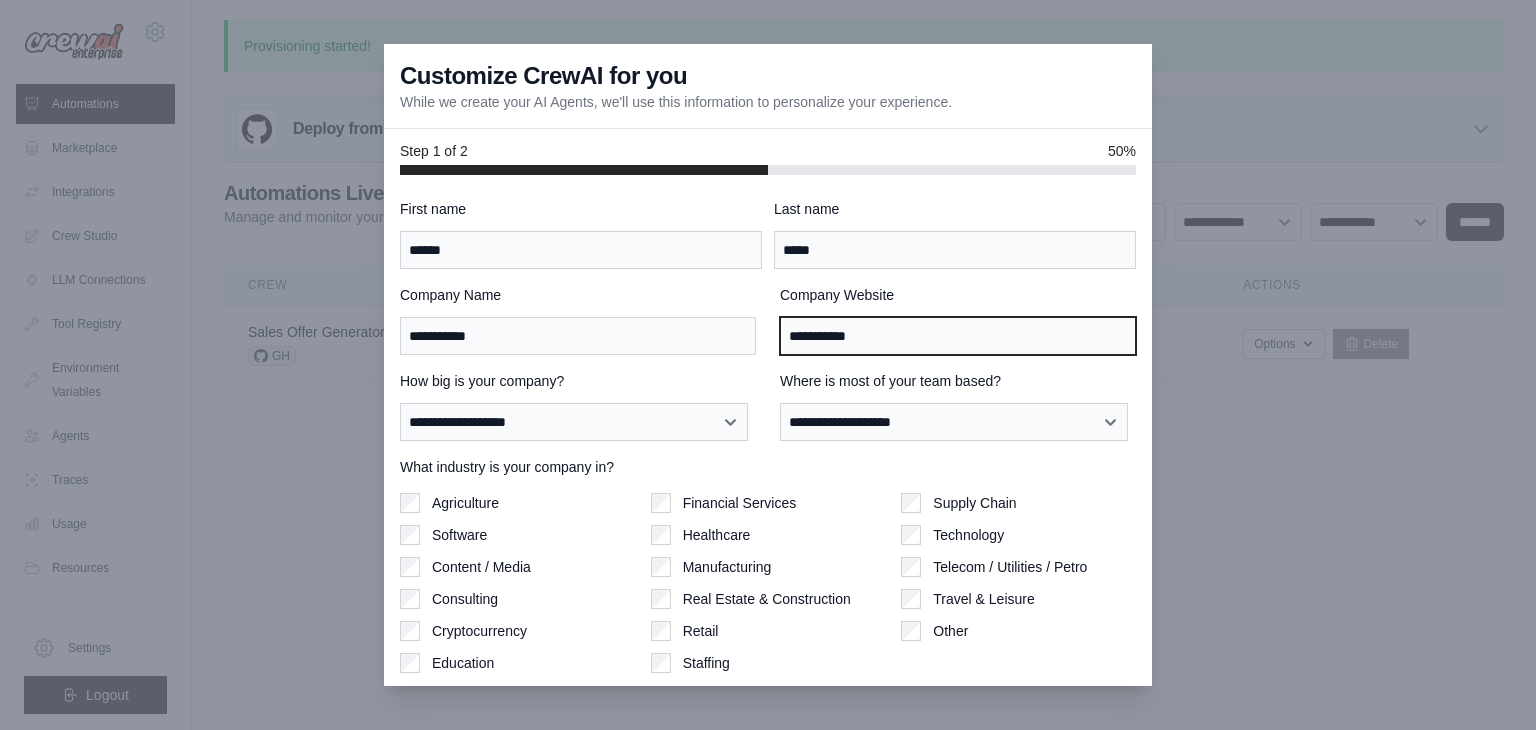 type on "**********" 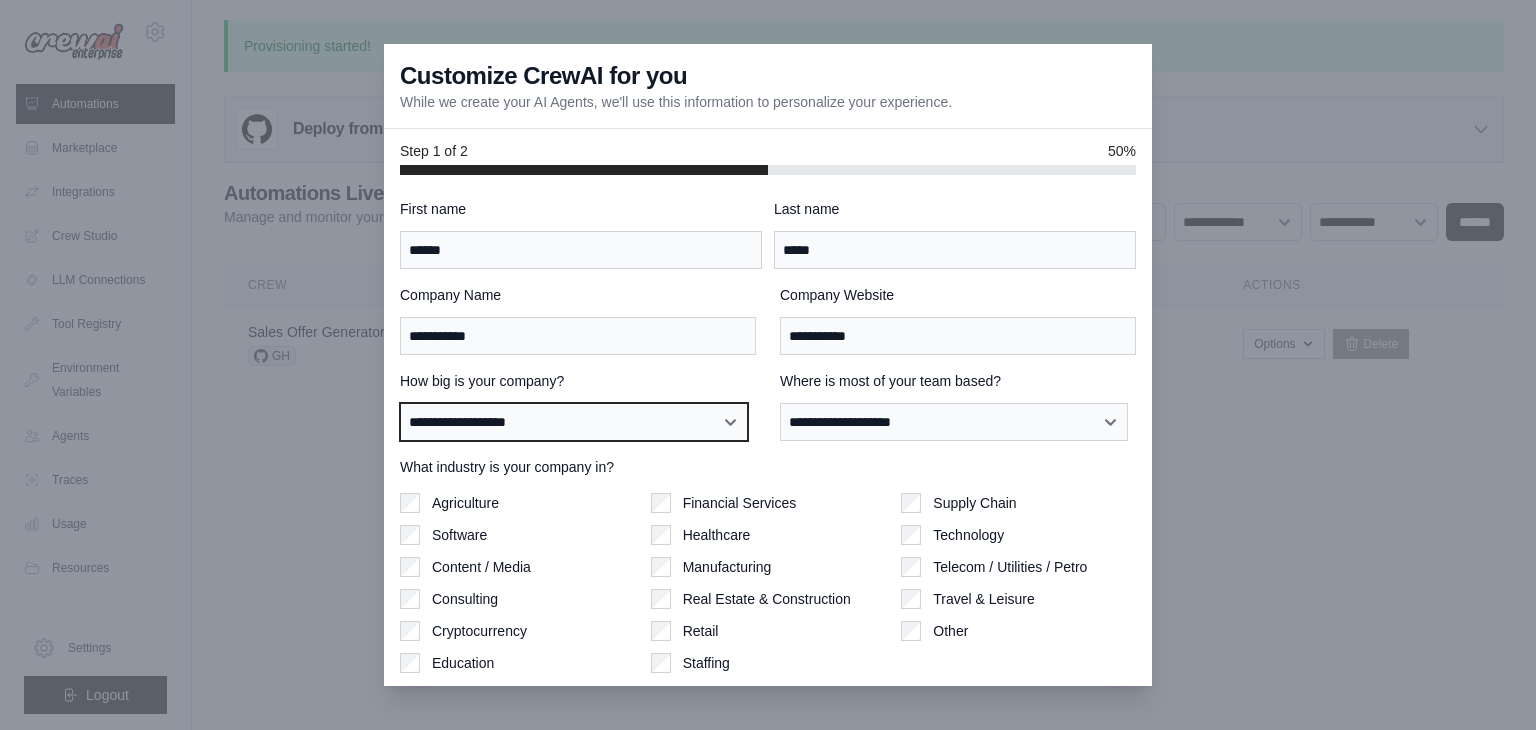click on "**********" at bounding box center (574, 422) 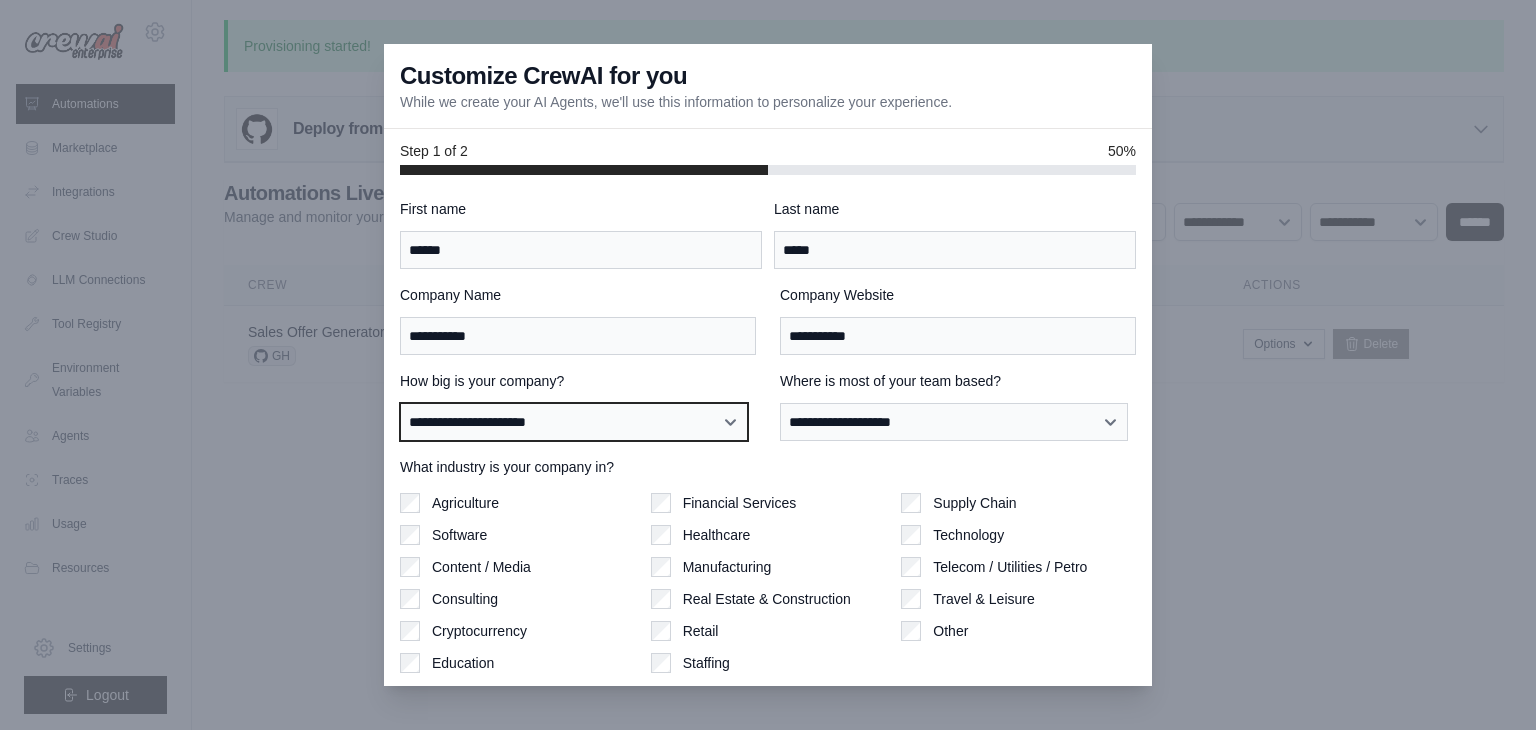 click on "**********" at bounding box center (574, 422) 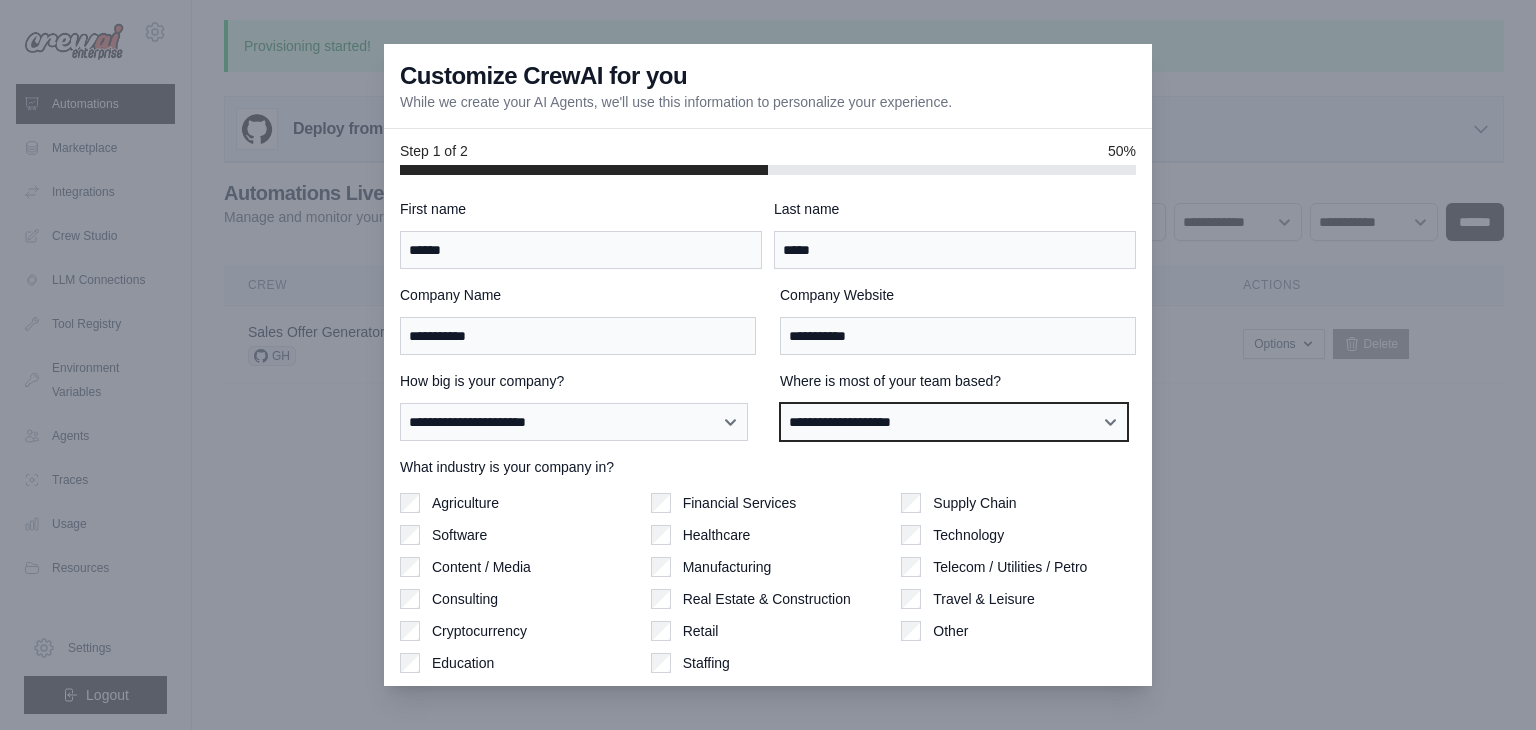 click on "**********" at bounding box center (954, 422) 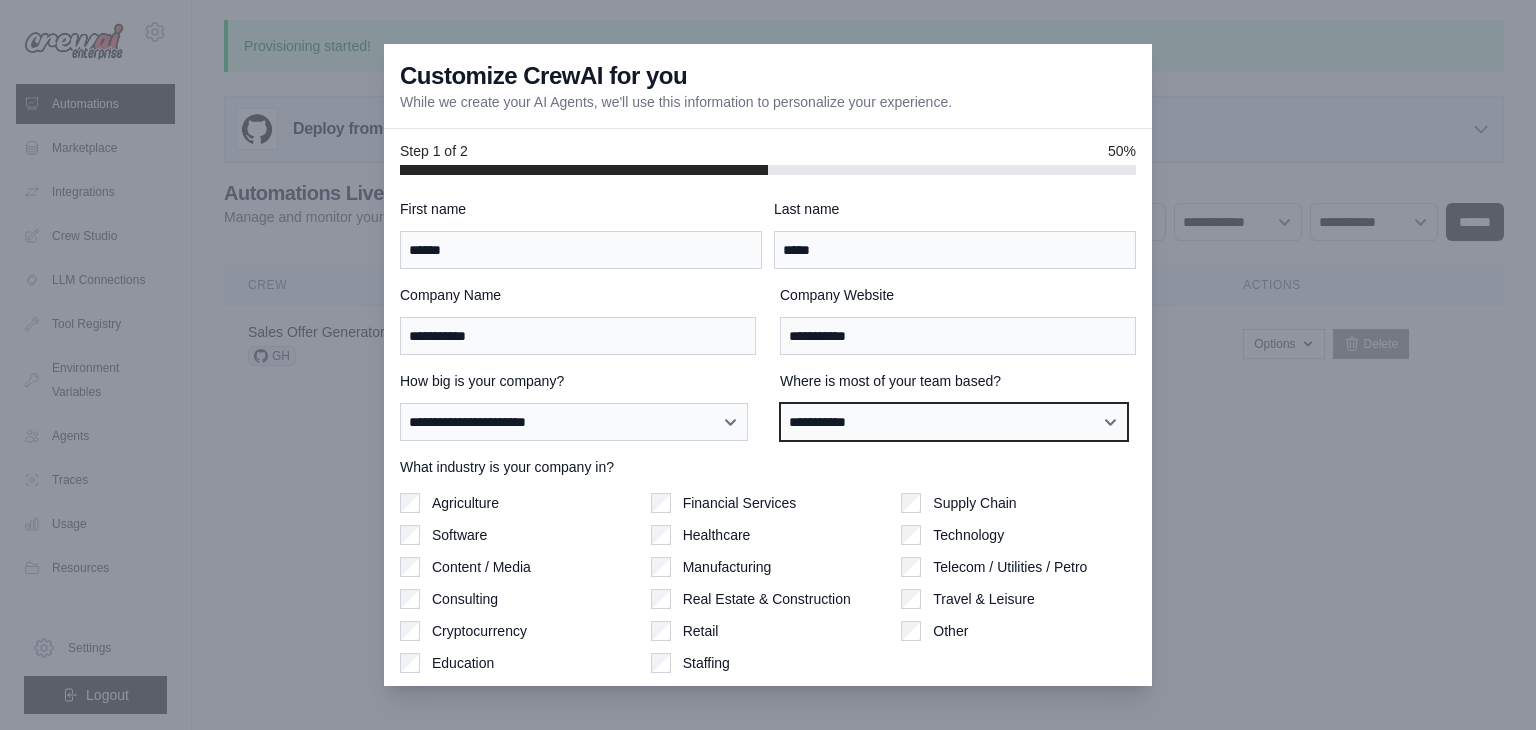 click on "**********" at bounding box center (954, 422) 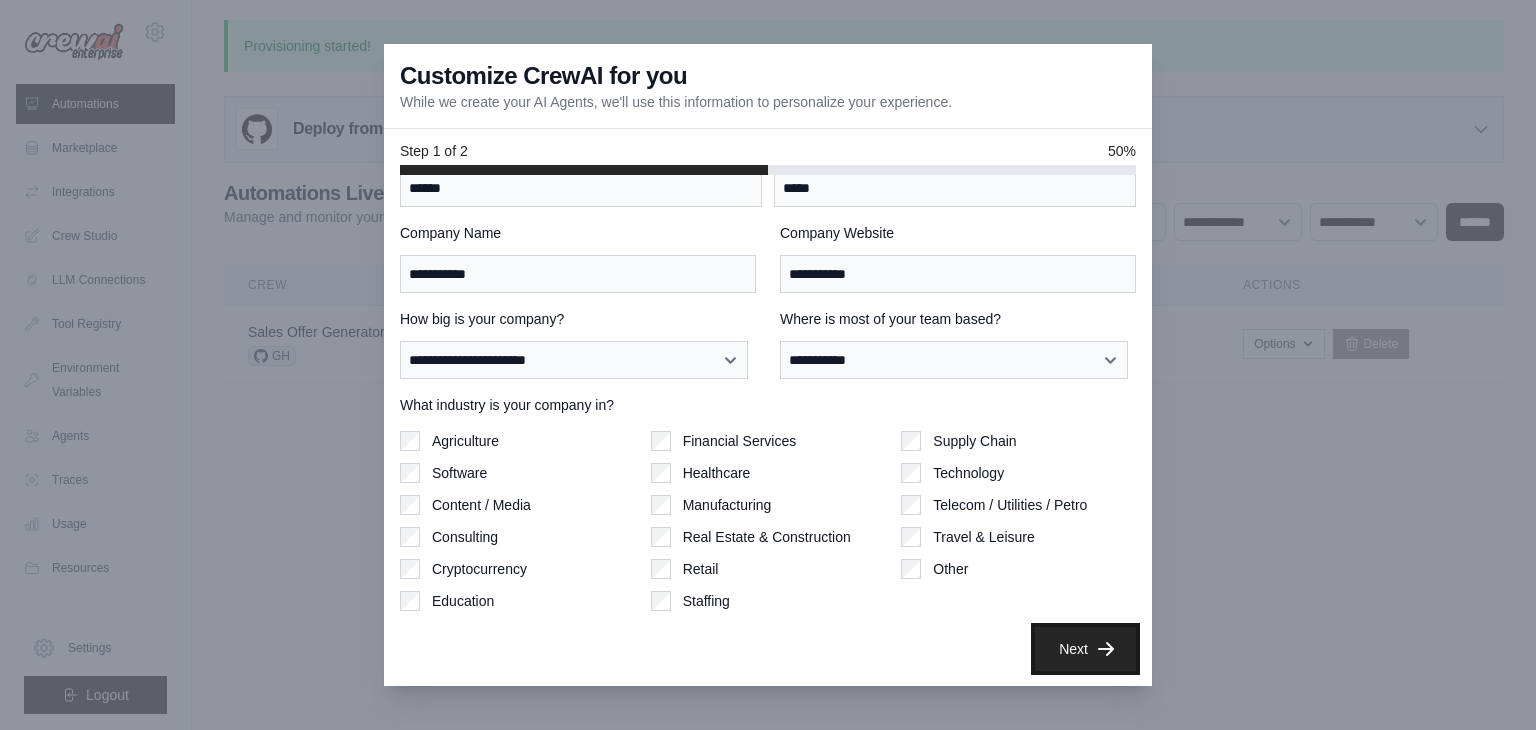 click on "Next" at bounding box center [1085, 649] 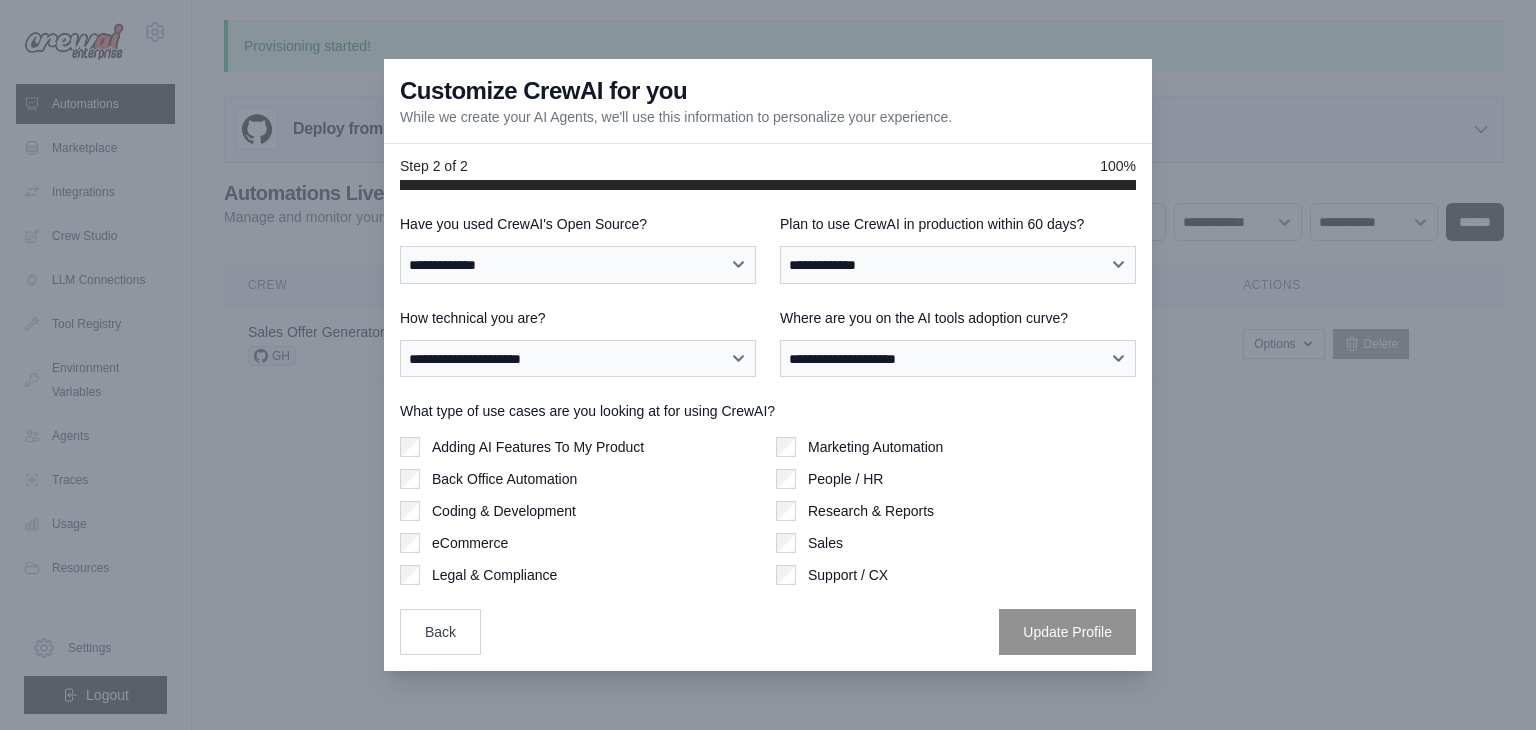 scroll, scrollTop: 0, scrollLeft: 0, axis: both 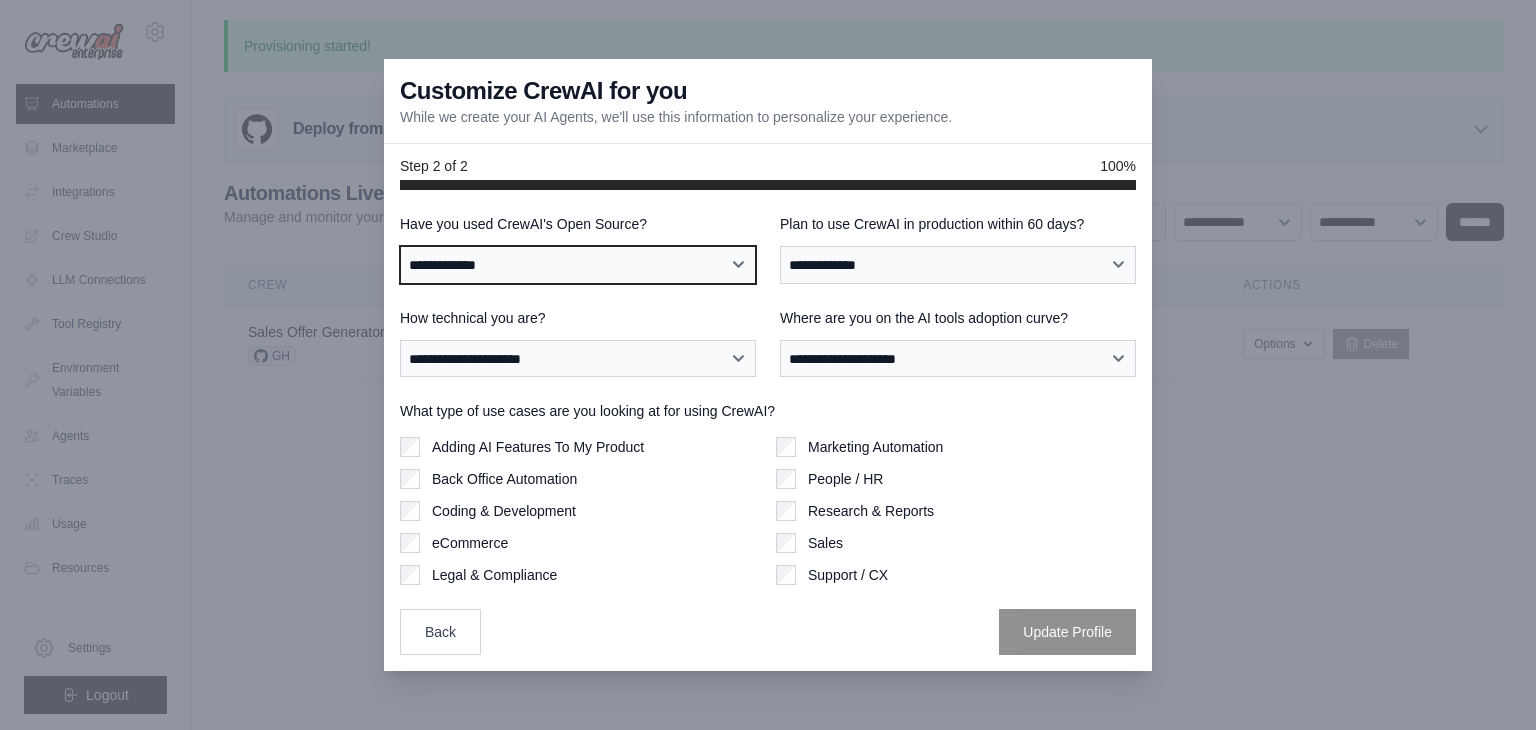 click on "**********" at bounding box center (578, 265) 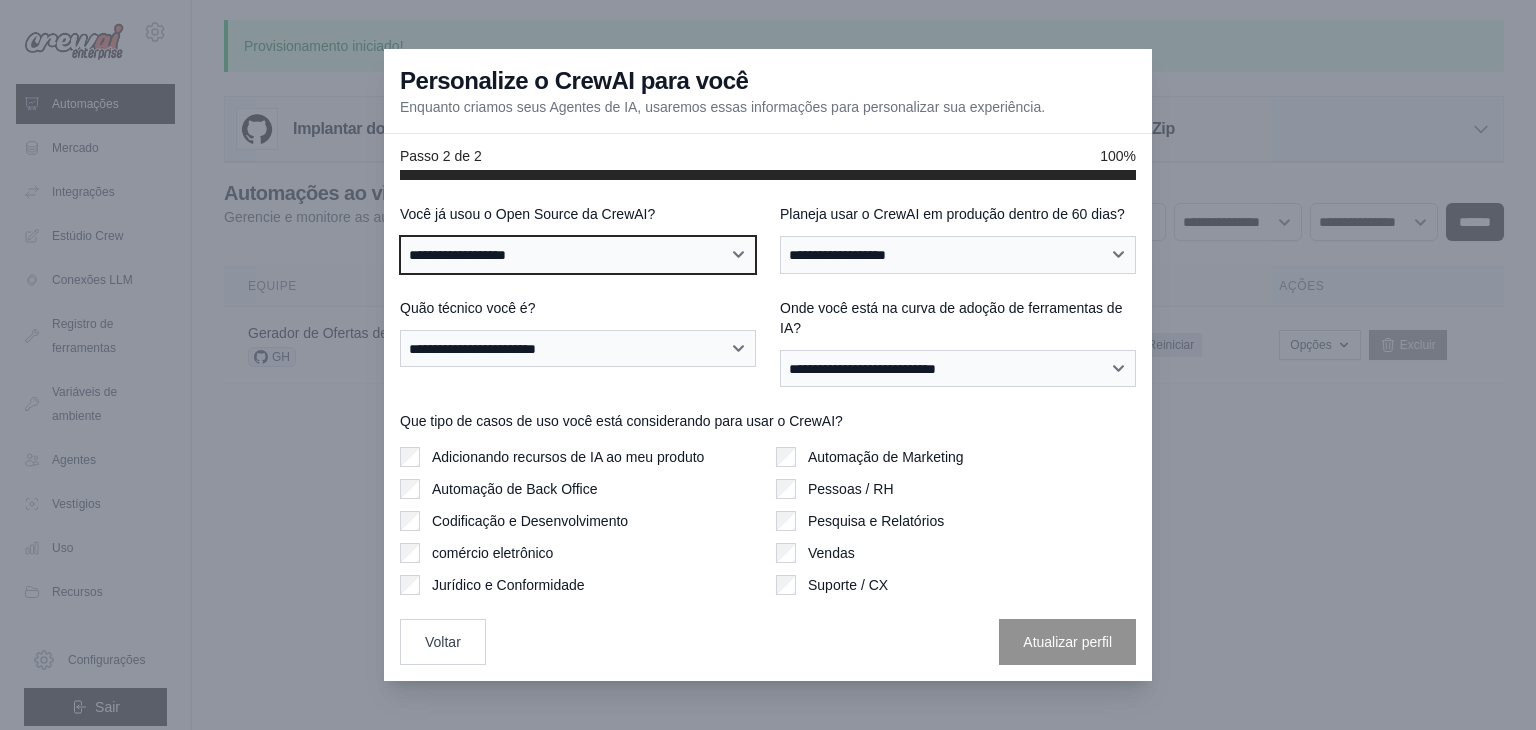 click on "**********" at bounding box center (578, 255) 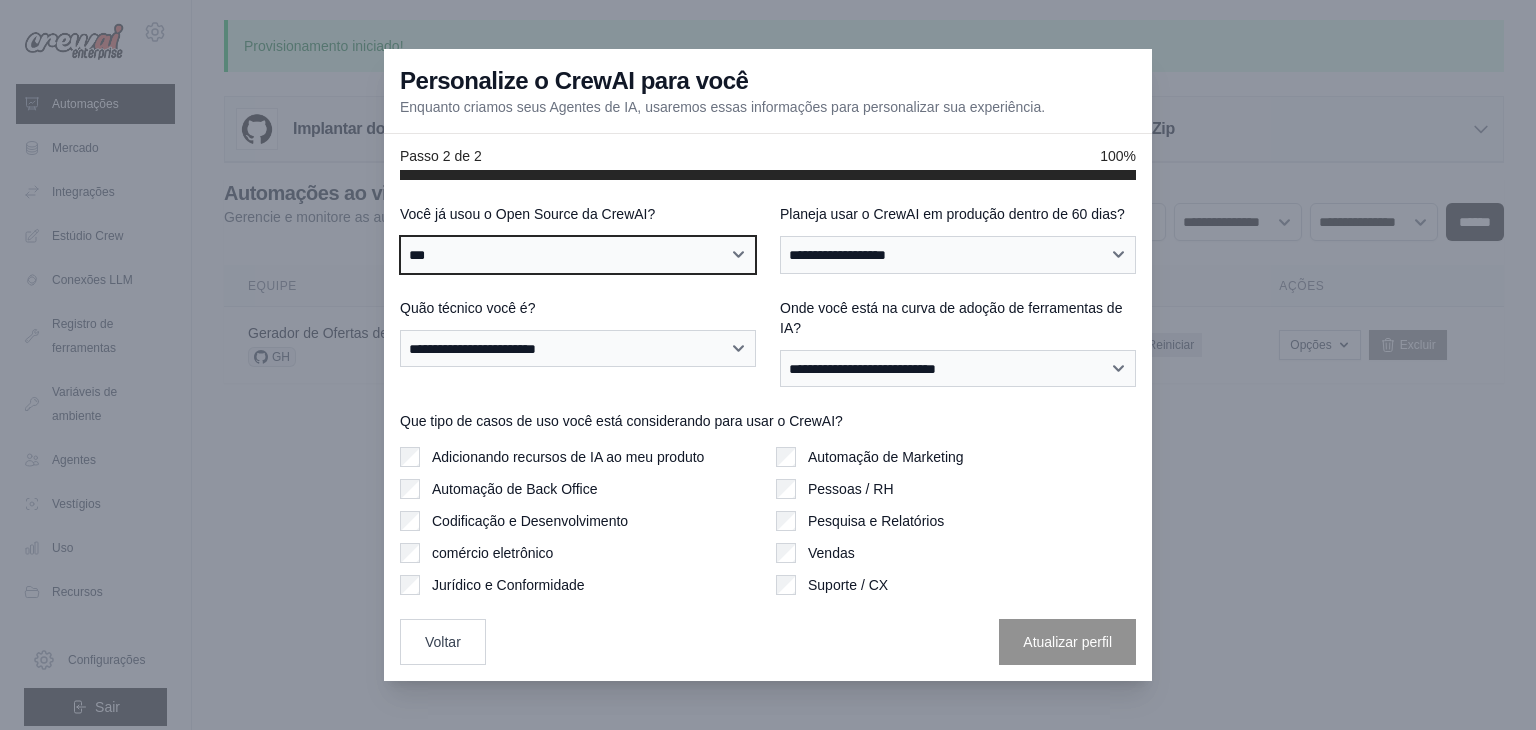 click on "**********" at bounding box center [578, 255] 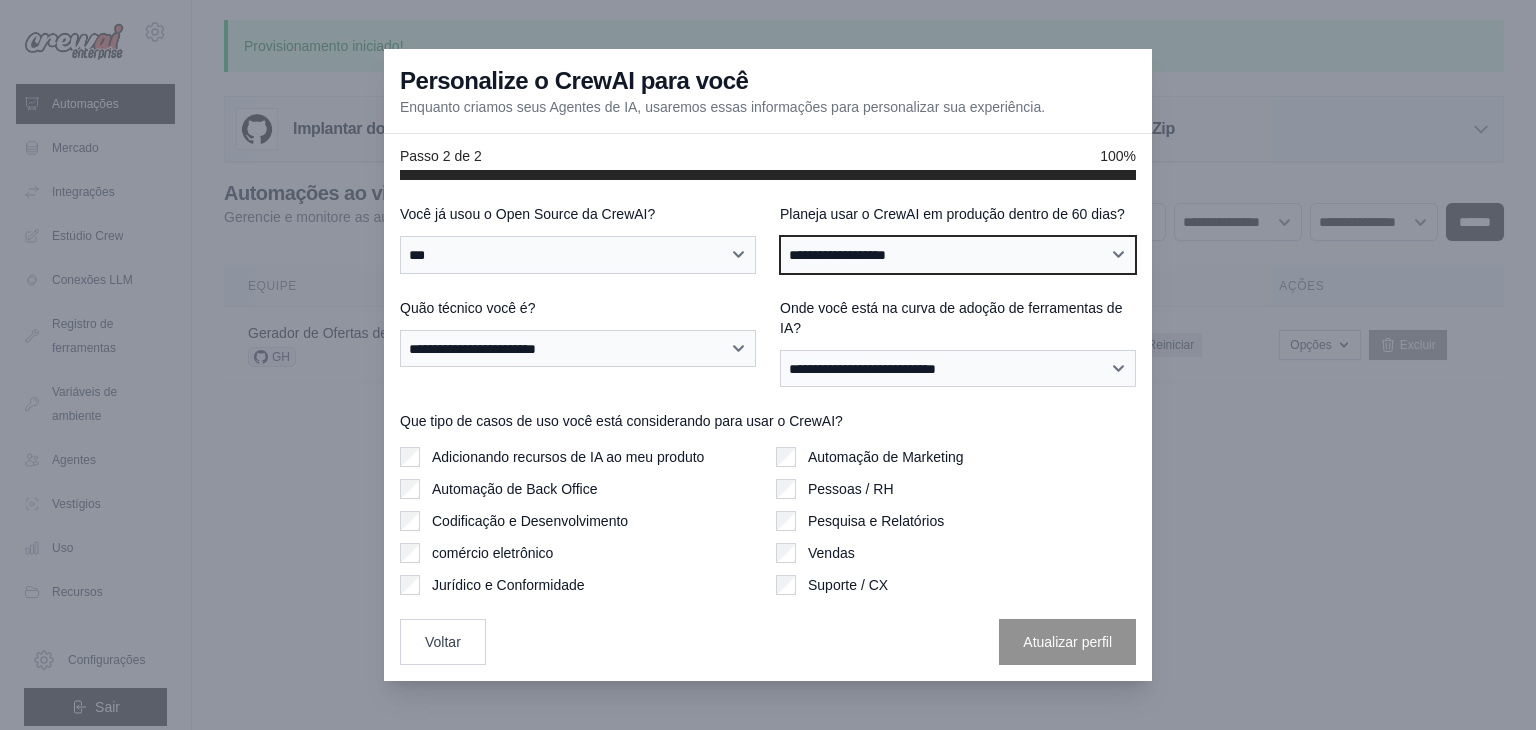 click on "**********" at bounding box center (958, 255) 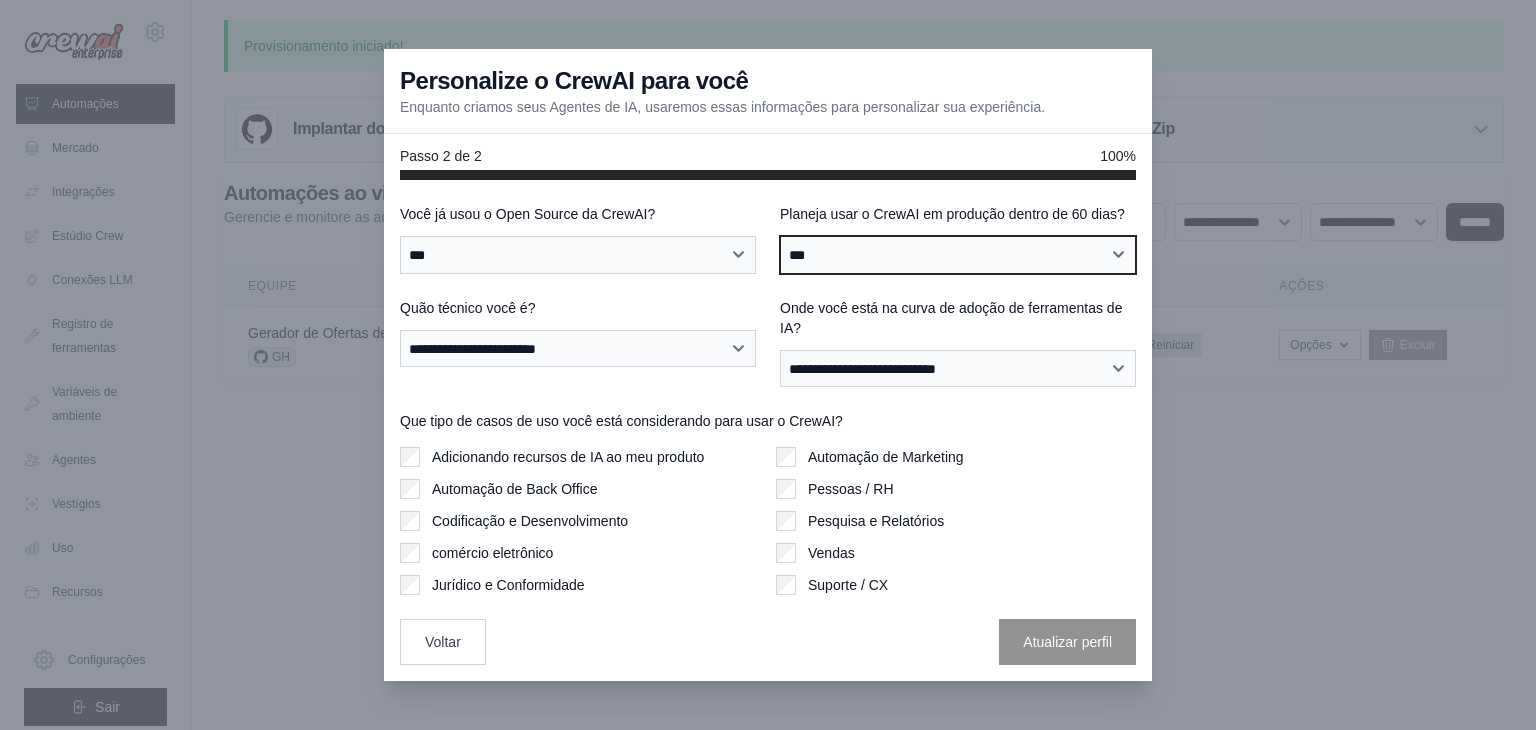click on "**********" at bounding box center (958, 255) 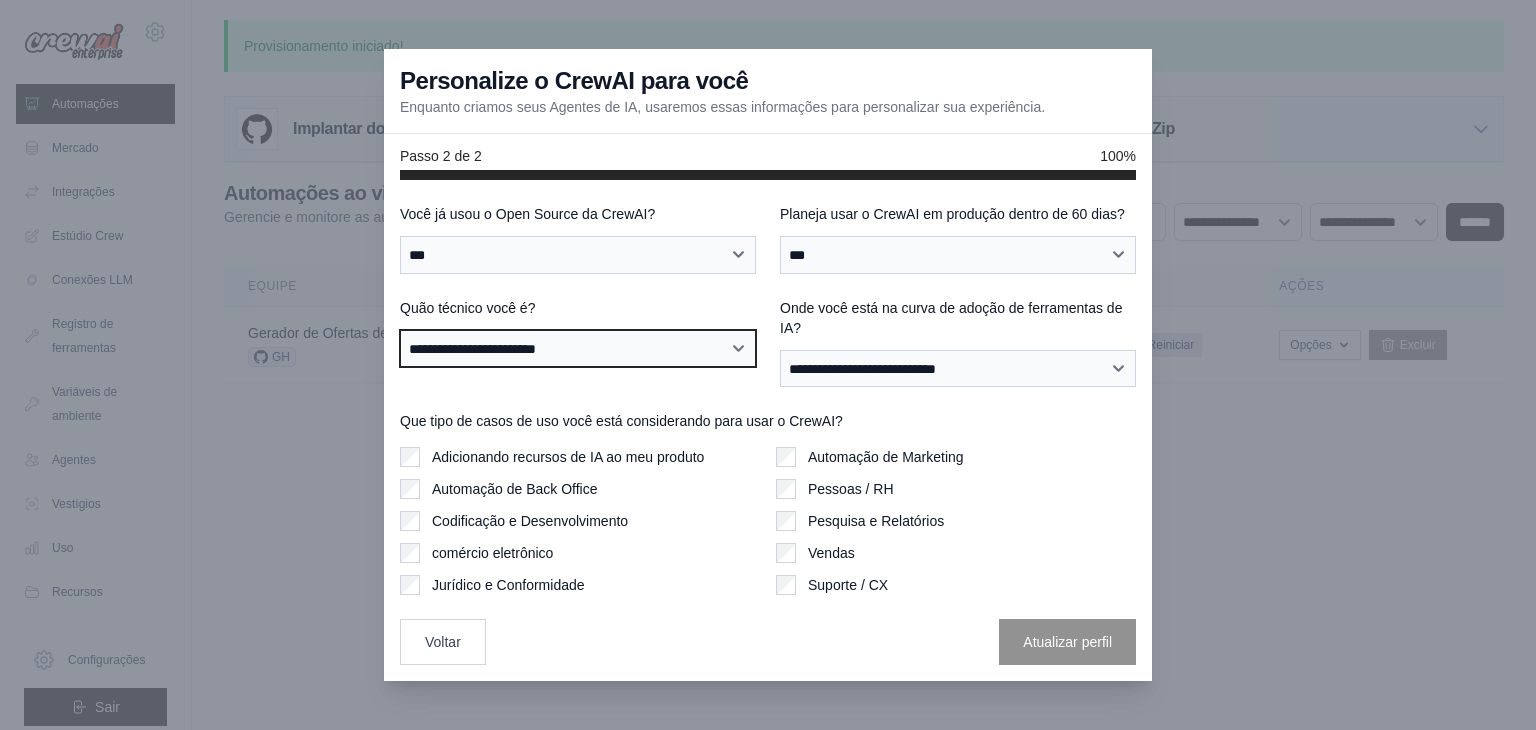 click on "**********" at bounding box center [578, 349] 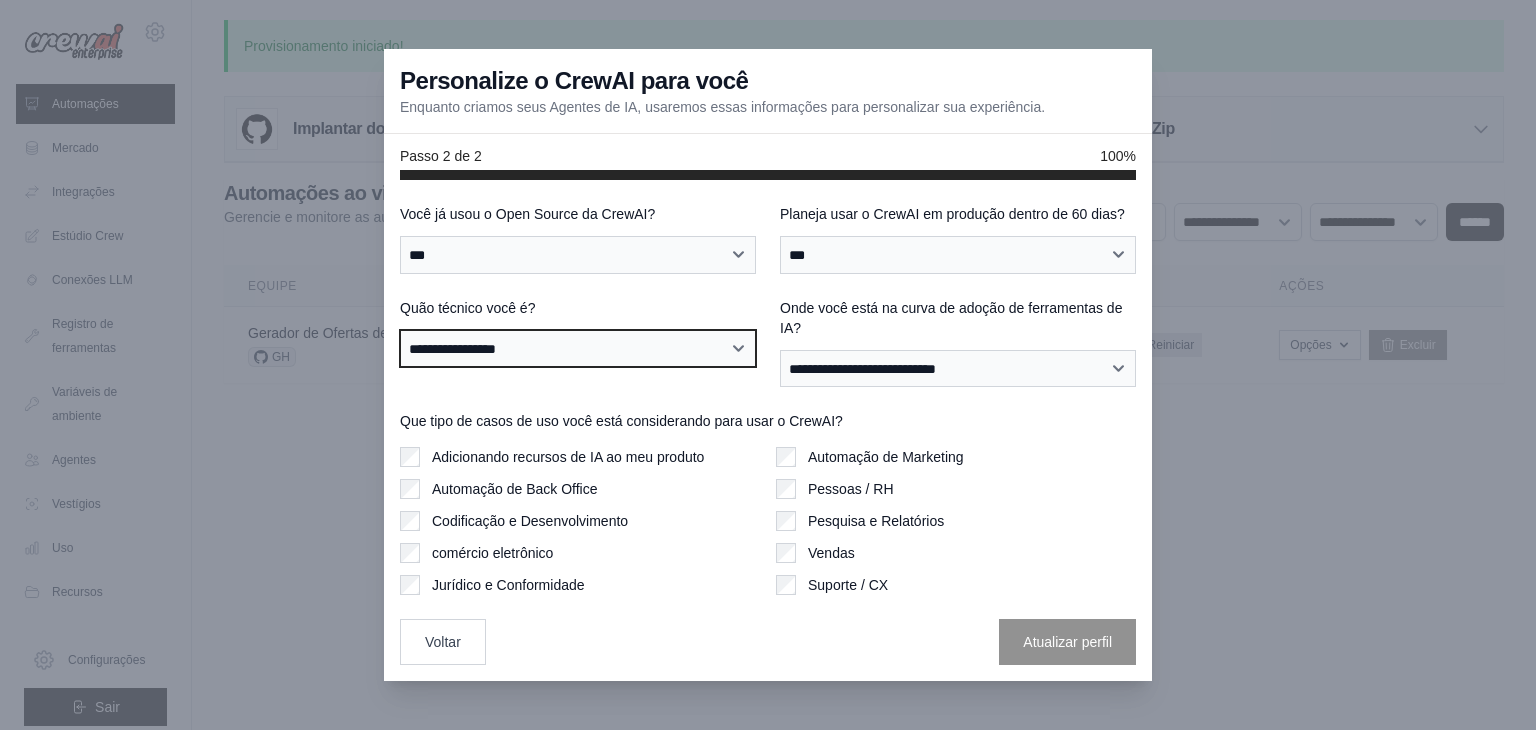 click on "**********" at bounding box center [578, 349] 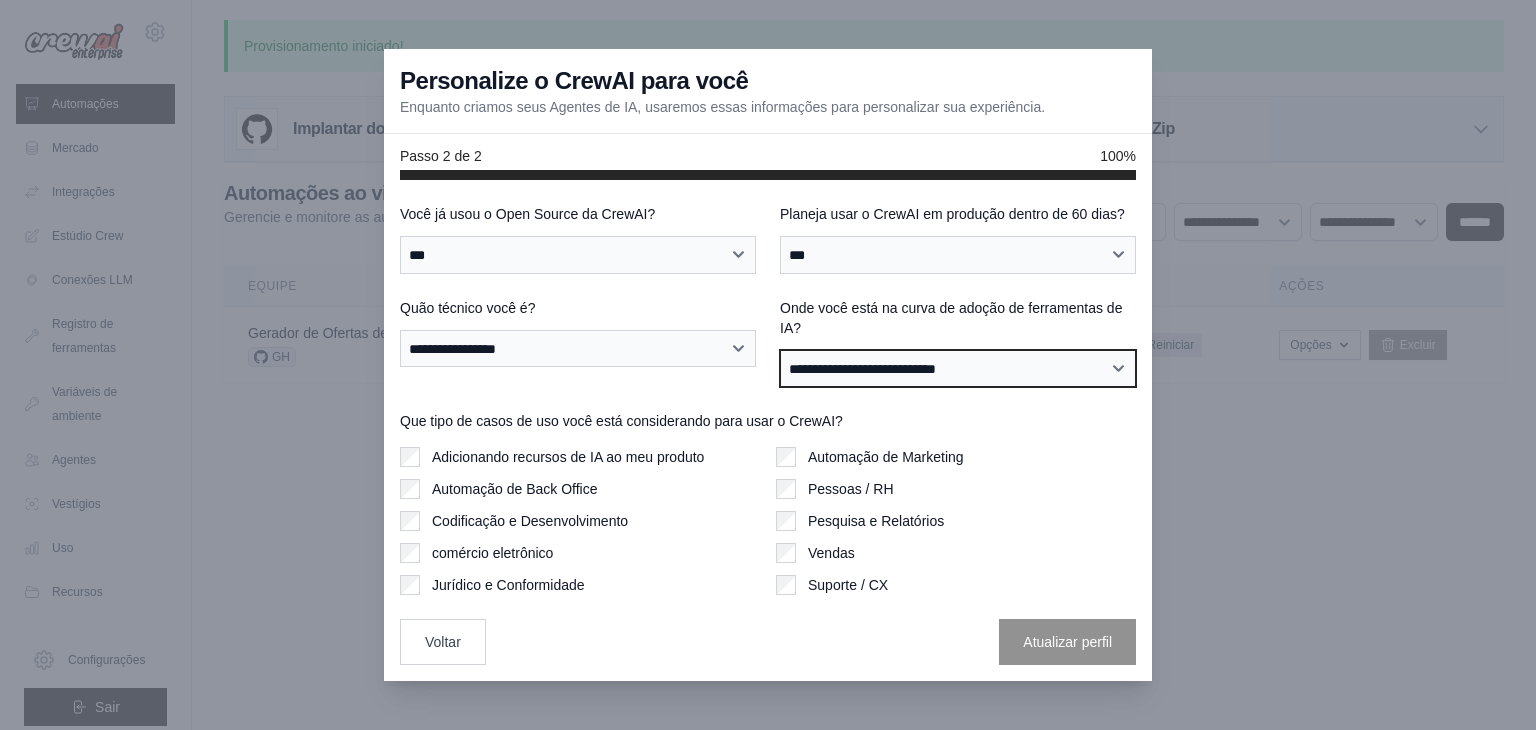 click on "**********" at bounding box center [958, 369] 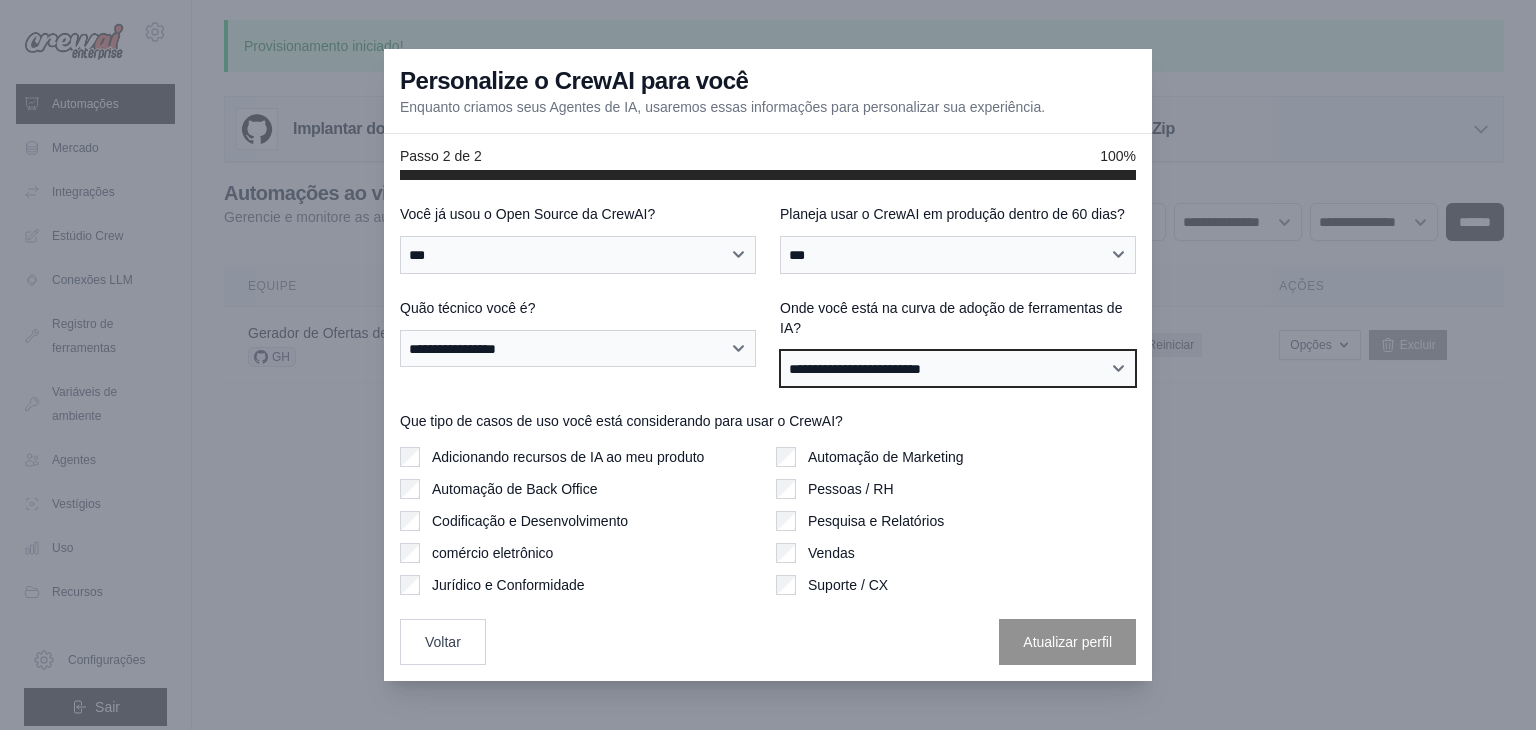 click on "**********" at bounding box center [958, 369] 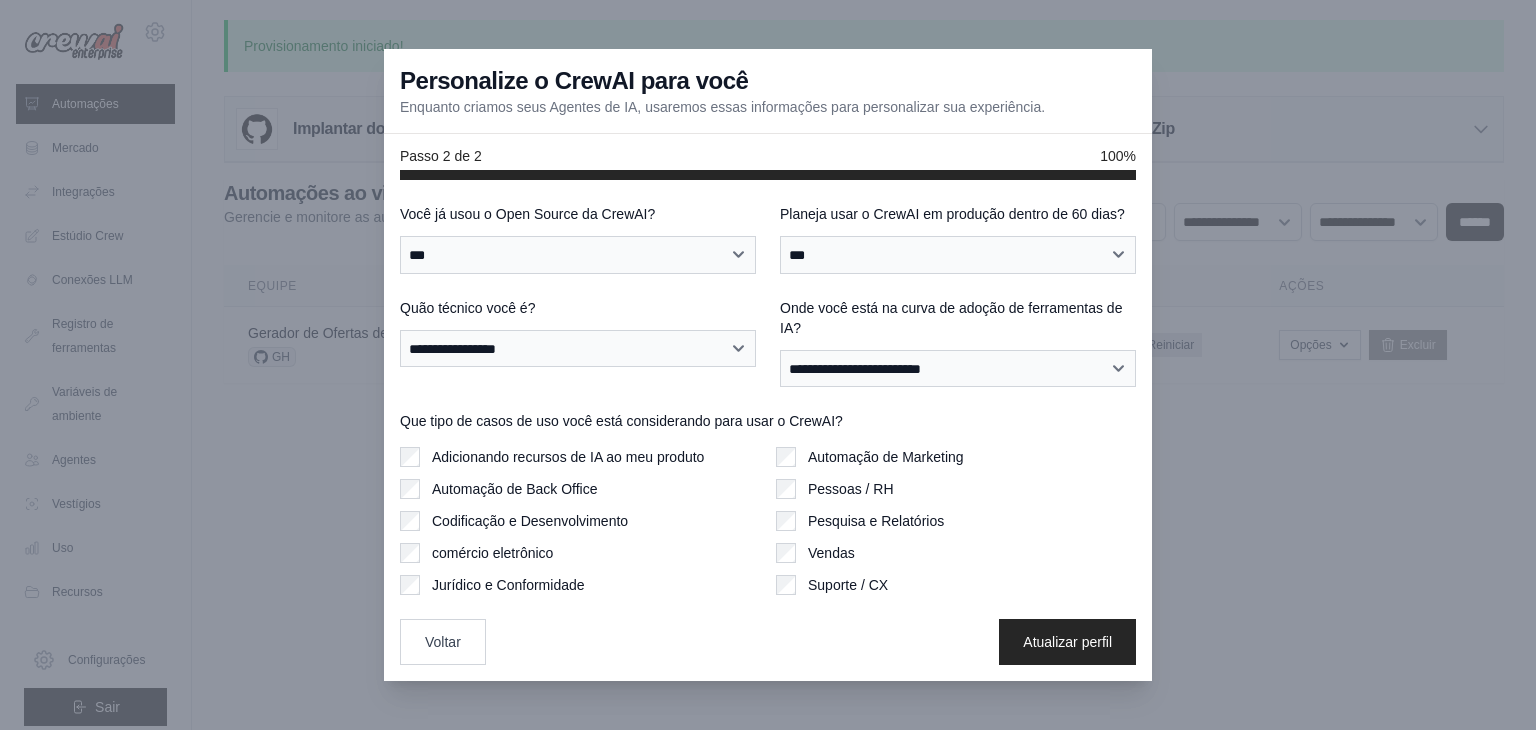 click on "Vendas" at bounding box center (956, 553) 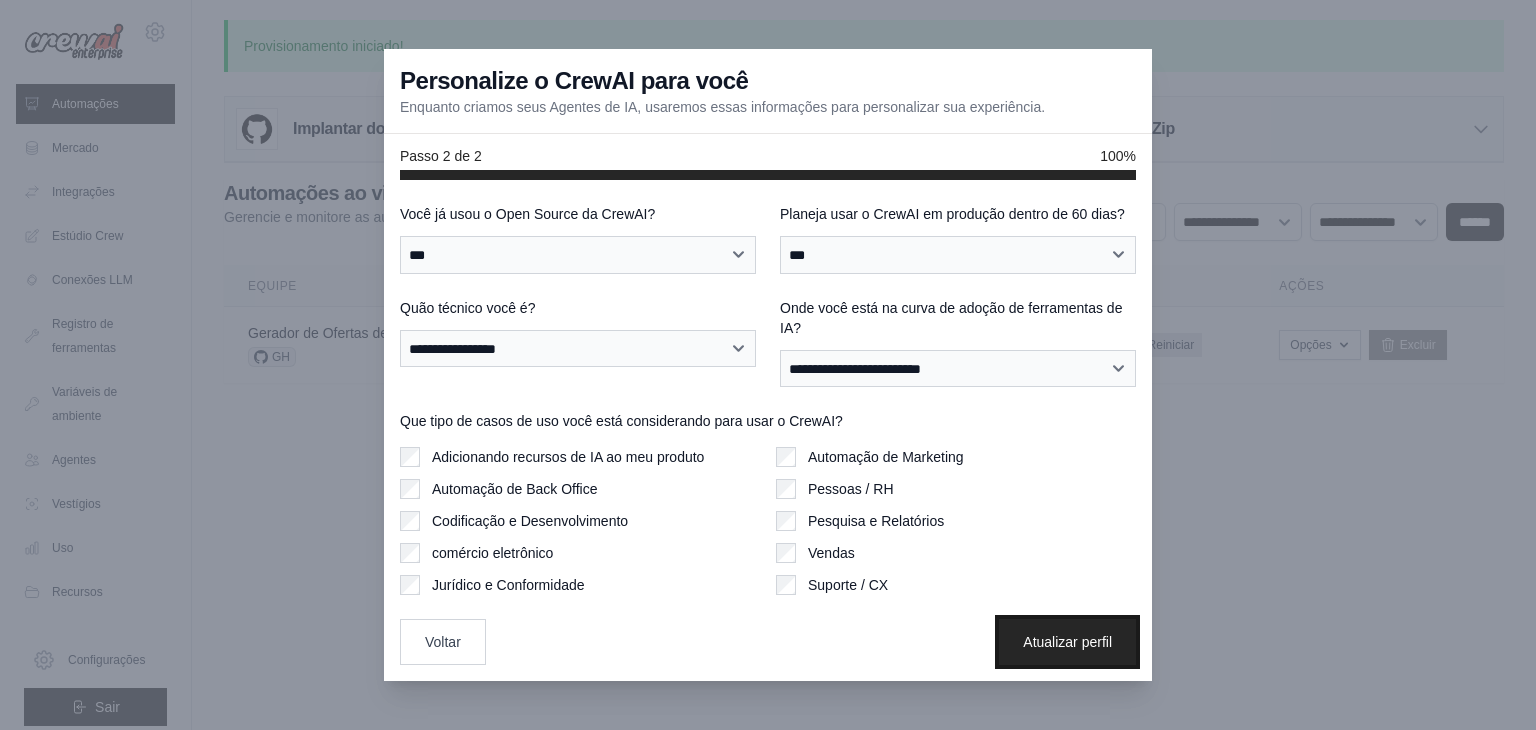 click on "Atualizar perfil" at bounding box center (1067, 642) 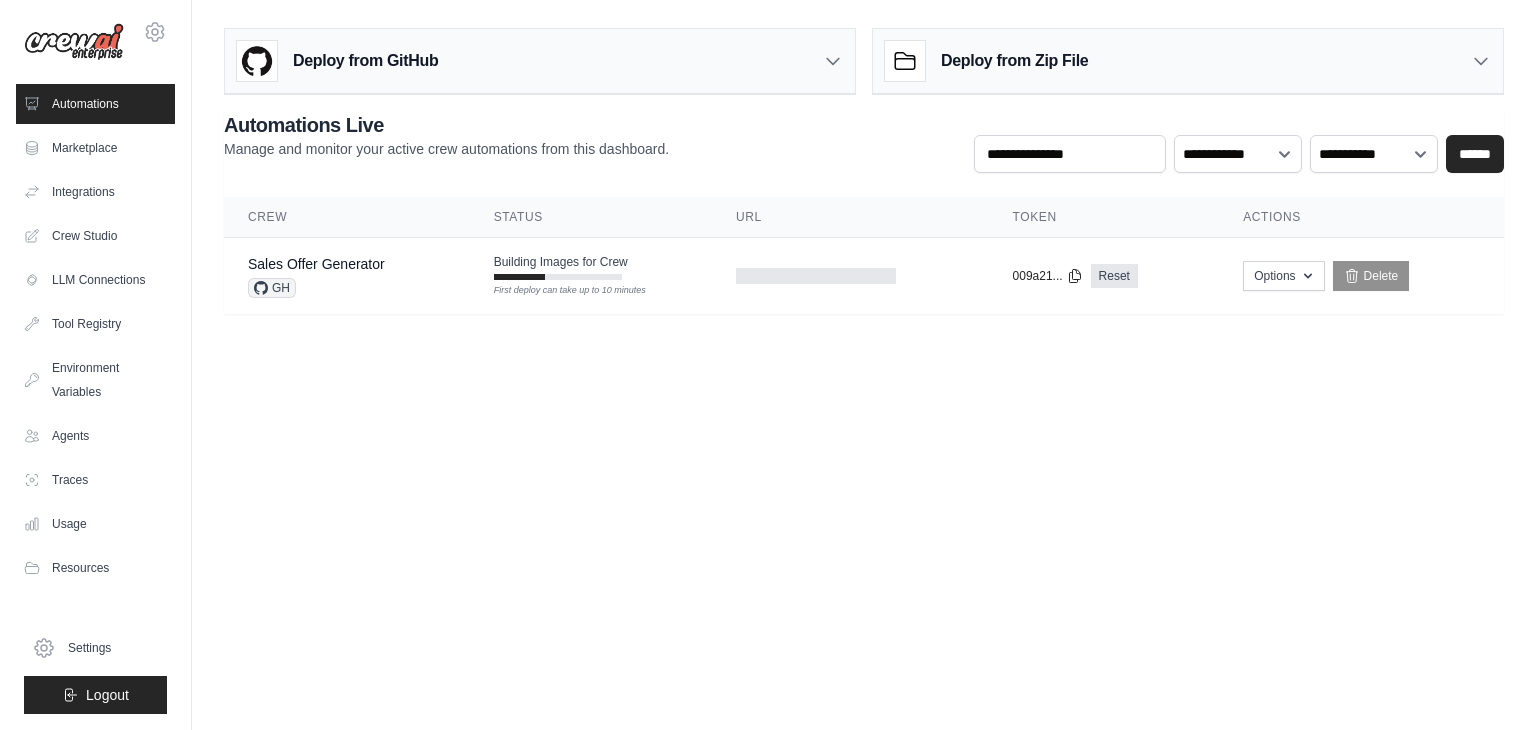 scroll, scrollTop: 0, scrollLeft: 0, axis: both 